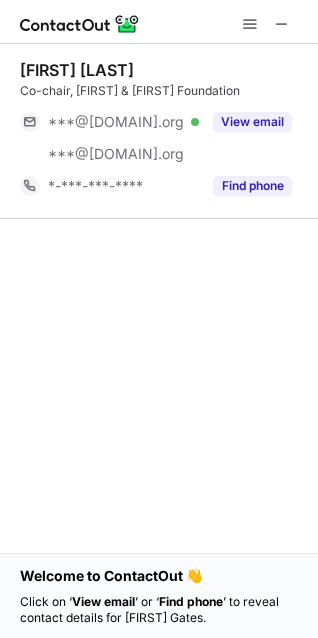 scroll, scrollTop: 0, scrollLeft: 0, axis: both 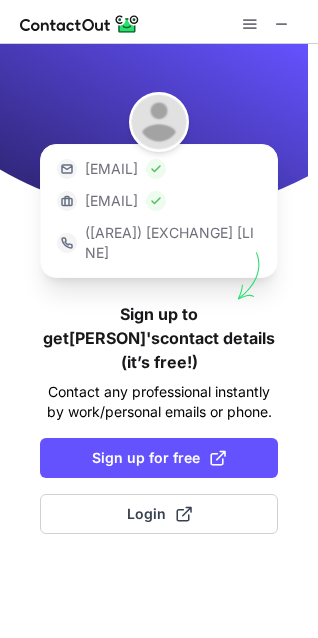 click on "[EMAIL]" at bounding box center [111, 169] 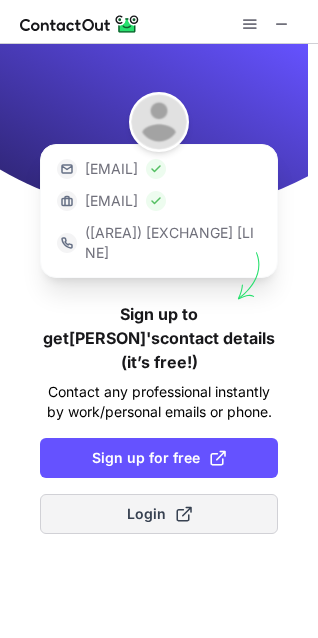 click on "Login" at bounding box center [159, 514] 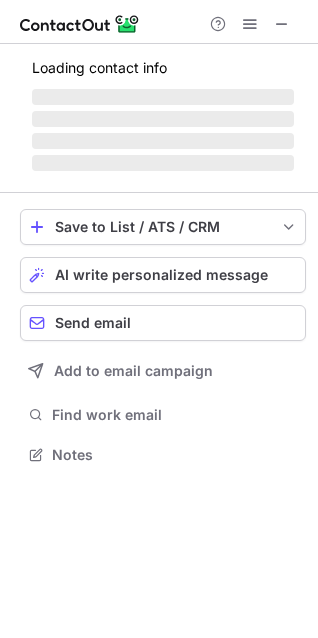 scroll, scrollTop: 10, scrollLeft: 10, axis: both 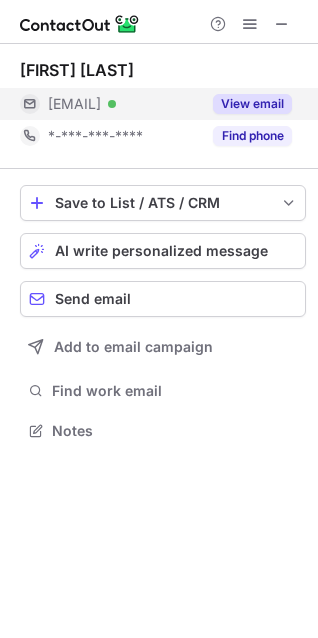 click on "View email" at bounding box center (252, 104) 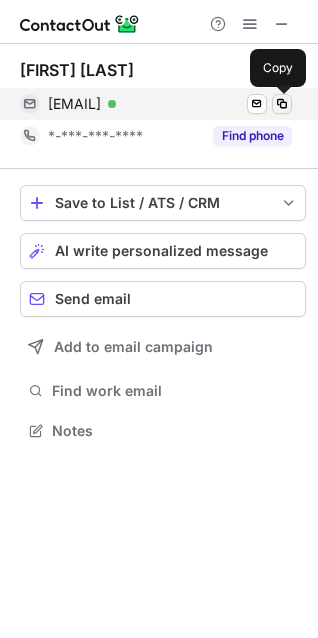 click at bounding box center (282, 104) 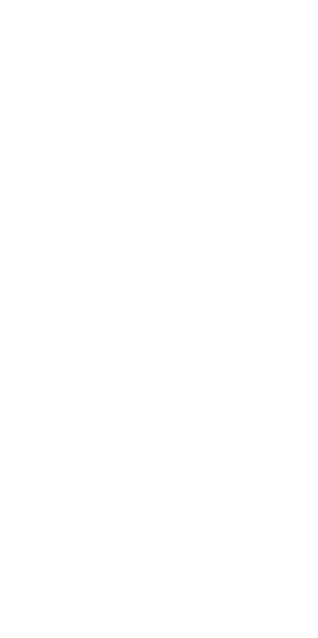 scroll, scrollTop: 0, scrollLeft: 0, axis: both 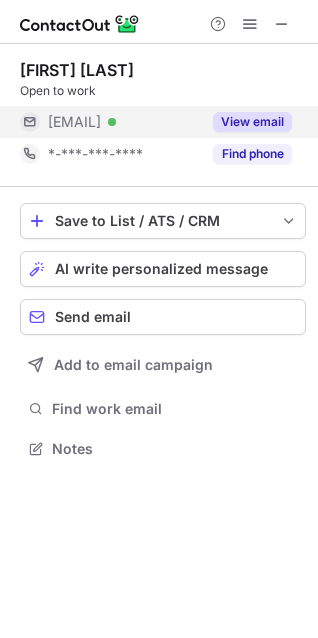click on "View email" at bounding box center [252, 122] 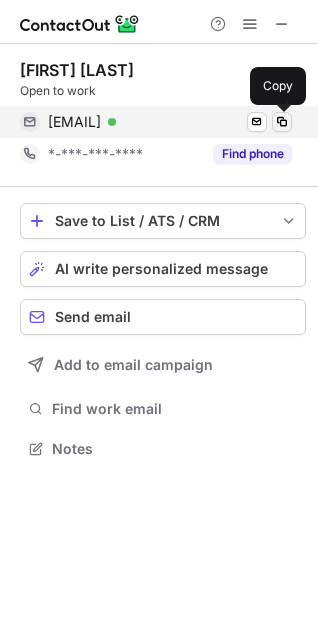 click at bounding box center (282, 122) 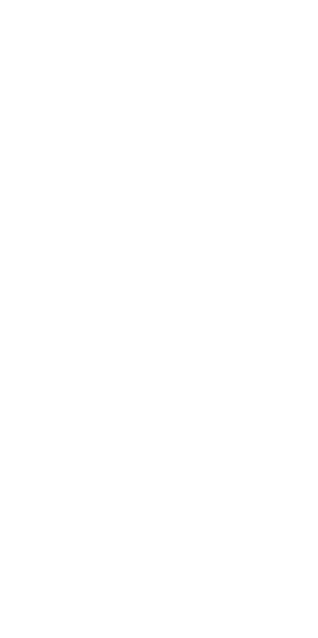 scroll, scrollTop: 0, scrollLeft: 0, axis: both 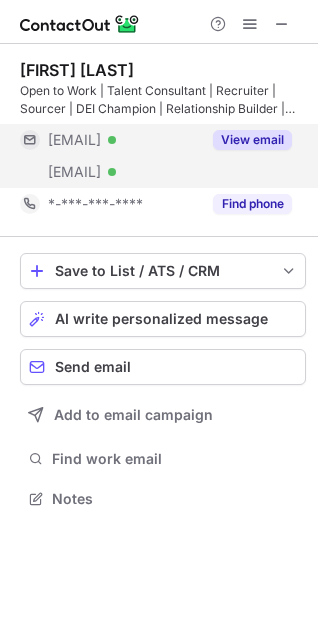 click on "View email" at bounding box center [252, 140] 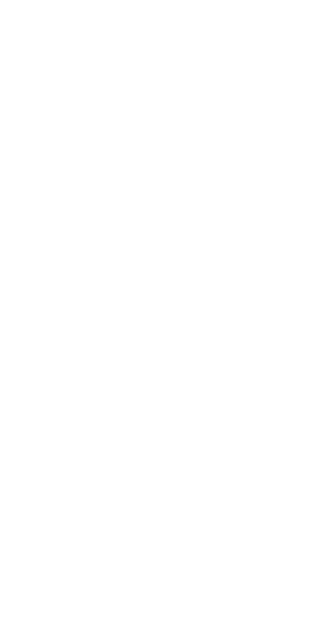 scroll, scrollTop: 0, scrollLeft: 0, axis: both 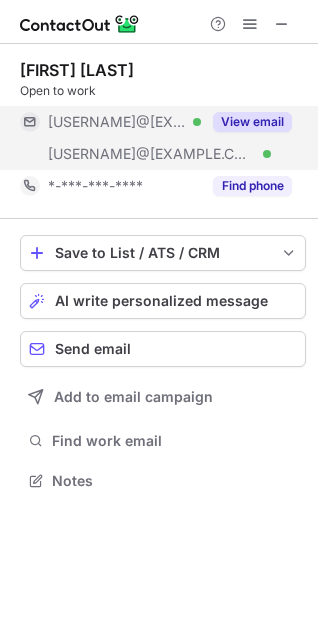 click on "View email" at bounding box center [252, 122] 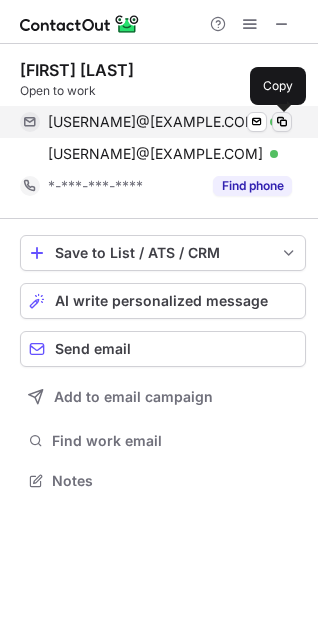 click at bounding box center (282, 122) 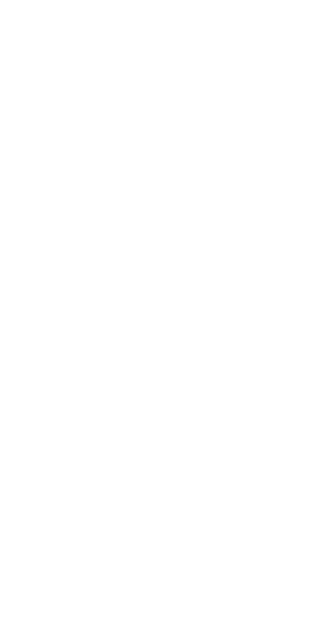 scroll, scrollTop: 0, scrollLeft: 0, axis: both 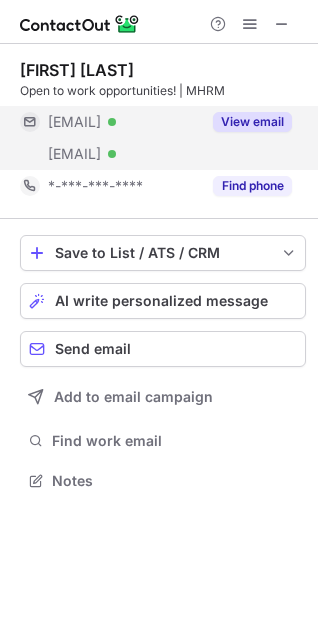 click on "View email" at bounding box center (252, 122) 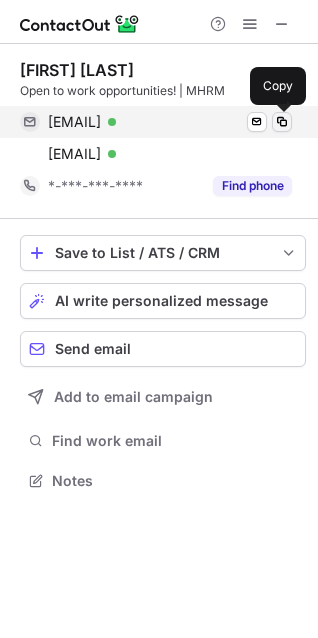 click at bounding box center (282, 122) 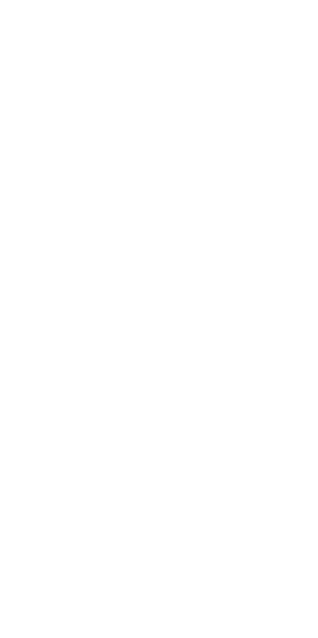 scroll, scrollTop: 0, scrollLeft: 0, axis: both 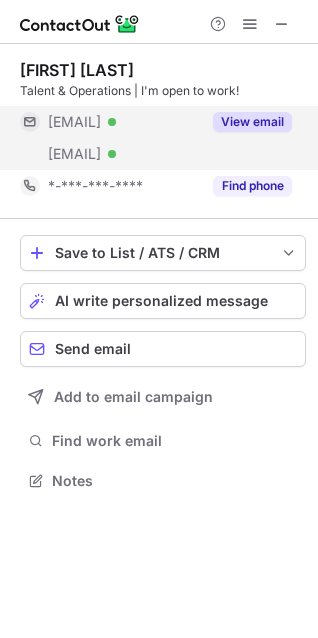 click on "View email" at bounding box center [252, 122] 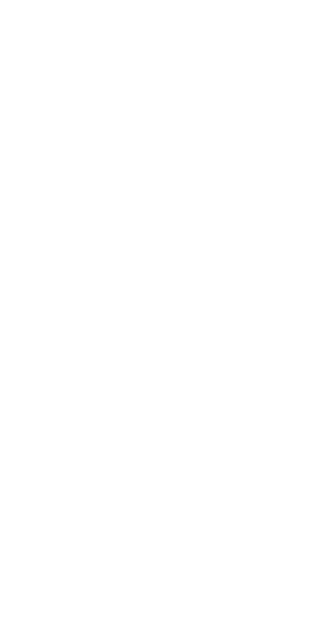 scroll, scrollTop: 0, scrollLeft: 0, axis: both 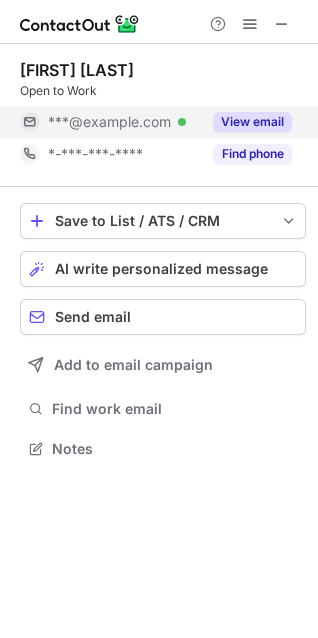 click on "View email" at bounding box center [252, 122] 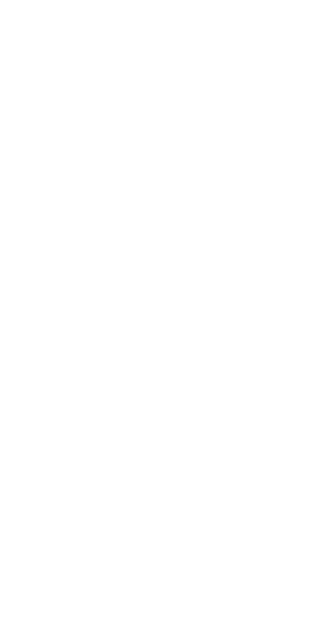 scroll, scrollTop: 0, scrollLeft: 0, axis: both 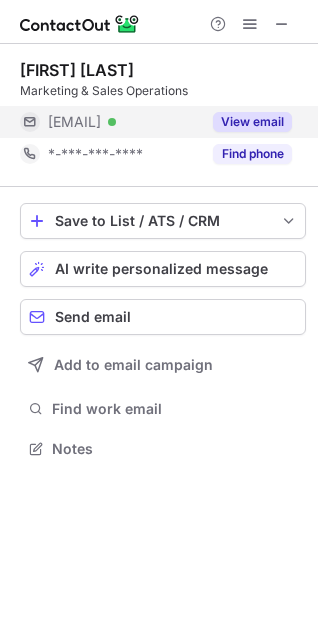 click on "View email" at bounding box center (252, 122) 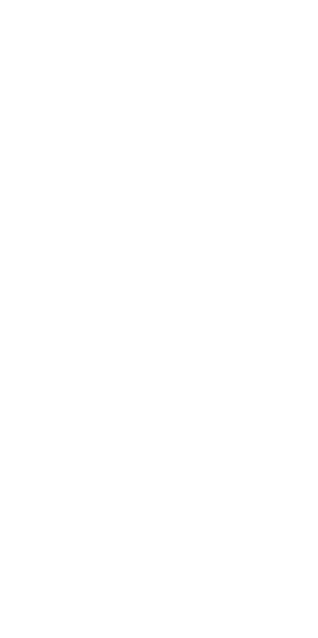 scroll, scrollTop: 0, scrollLeft: 0, axis: both 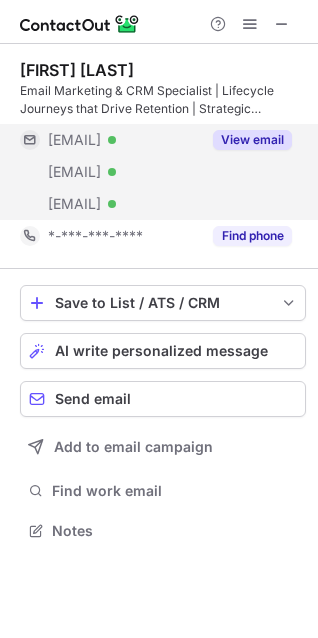 click on "View email" at bounding box center [252, 140] 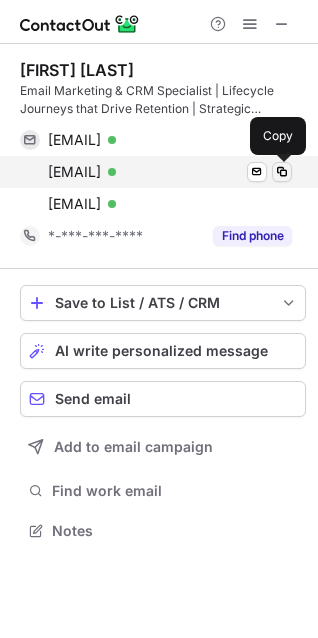 click at bounding box center [282, 172] 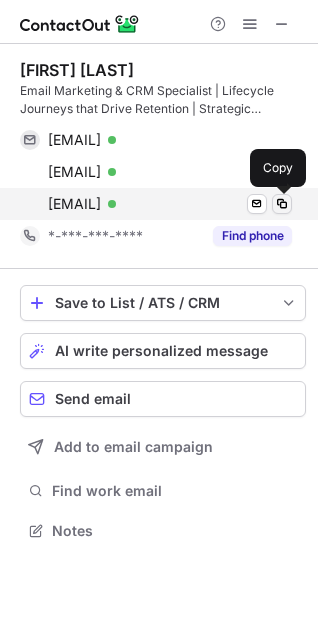 click at bounding box center (282, 204) 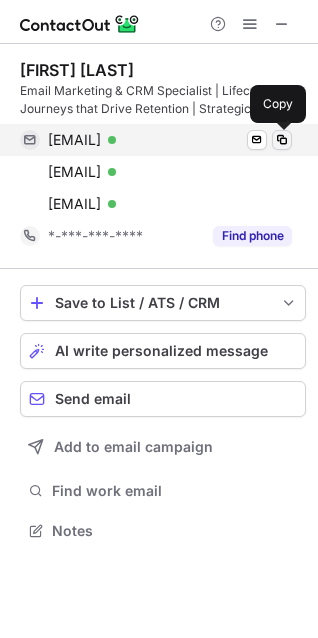 click at bounding box center [282, 140] 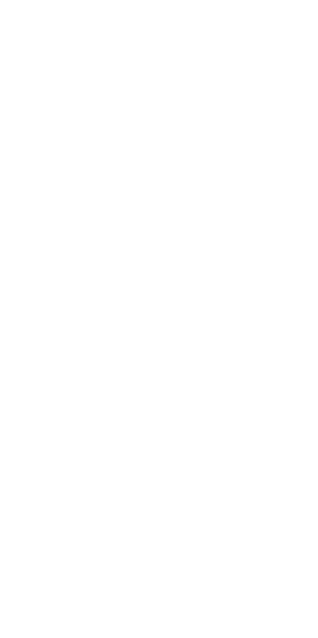 scroll, scrollTop: 0, scrollLeft: 0, axis: both 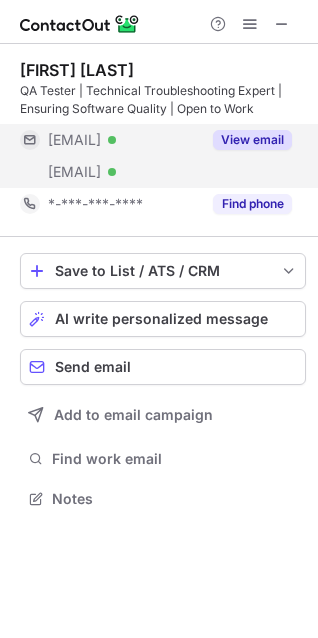 click on "View email" at bounding box center (252, 140) 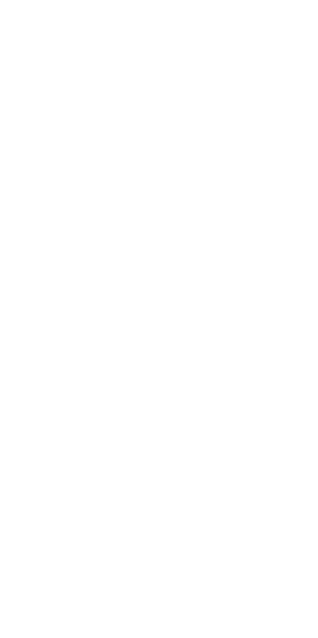 scroll, scrollTop: 0, scrollLeft: 0, axis: both 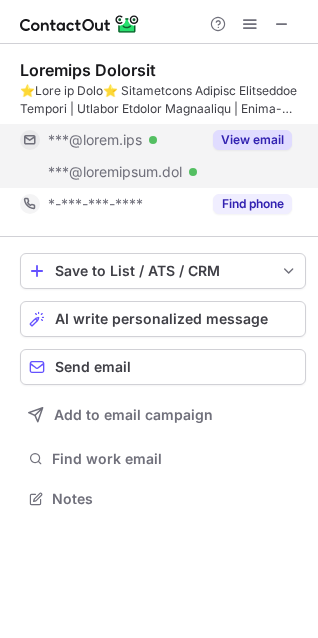 click on "View email" at bounding box center (252, 140) 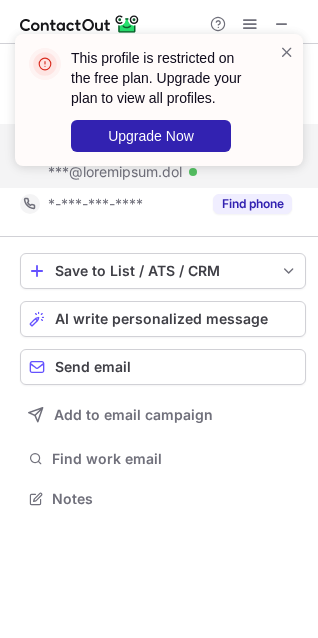 click on "This profile is restricted on the free plan. Upgrade your plan to view all profiles. Upgrade Now" at bounding box center (163, 100) 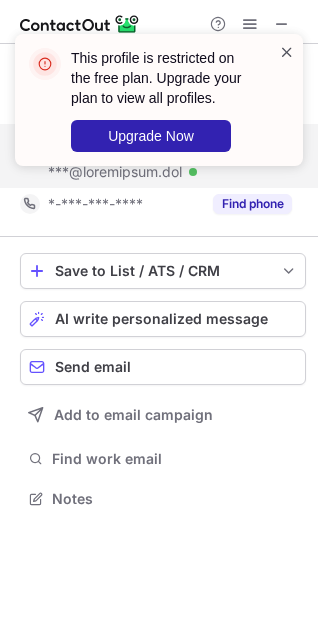 click at bounding box center (287, 52) 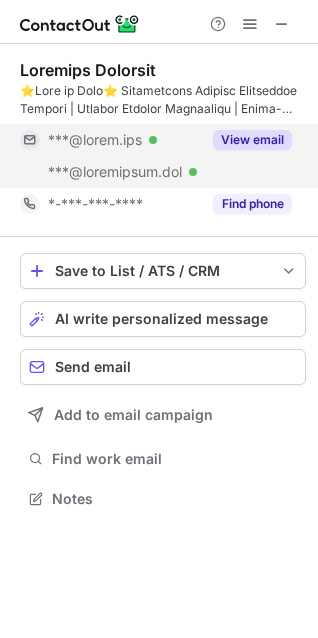 click on "View email" at bounding box center [246, 140] 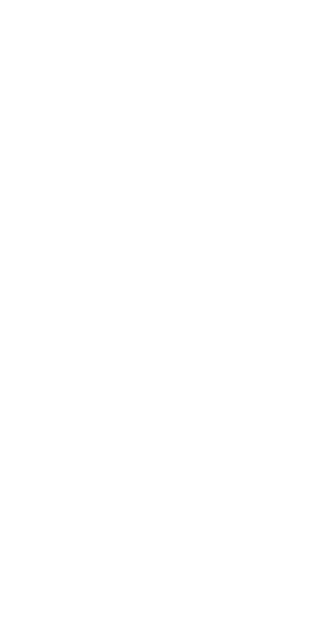 scroll, scrollTop: 0, scrollLeft: 0, axis: both 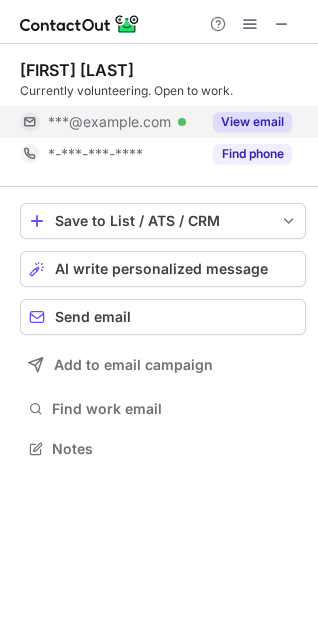 click on "View email" at bounding box center [252, 122] 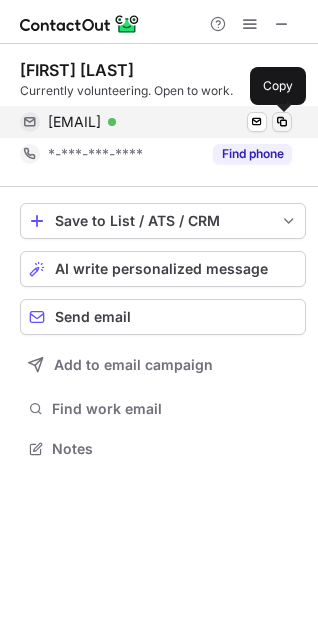 click at bounding box center [282, 122] 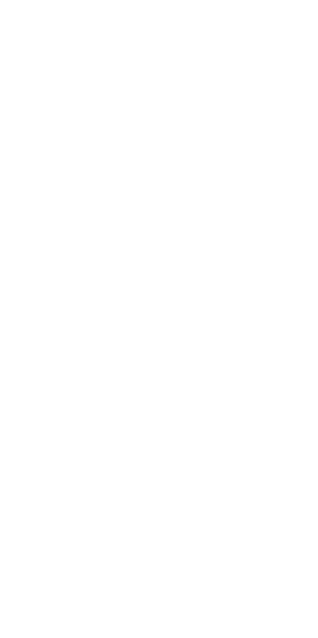 scroll, scrollTop: 0, scrollLeft: 0, axis: both 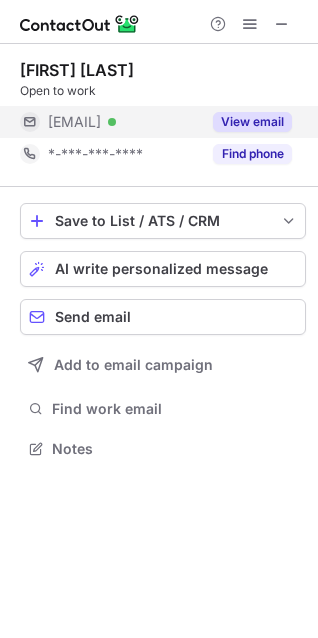 click on "View email" at bounding box center [252, 122] 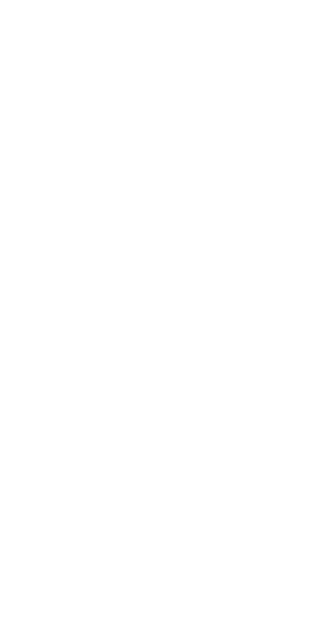 scroll, scrollTop: 0, scrollLeft: 0, axis: both 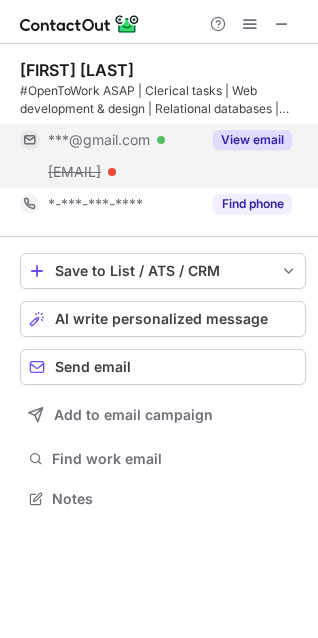 click on "View email" at bounding box center [252, 140] 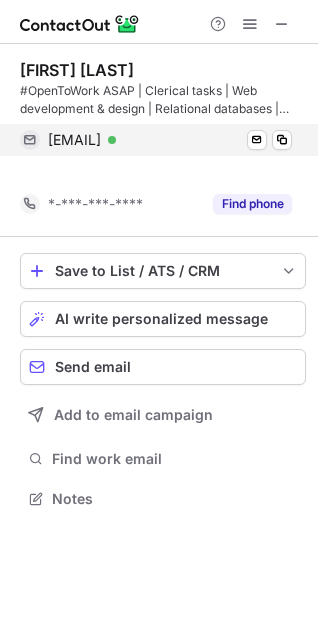 scroll, scrollTop: 453, scrollLeft: 318, axis: both 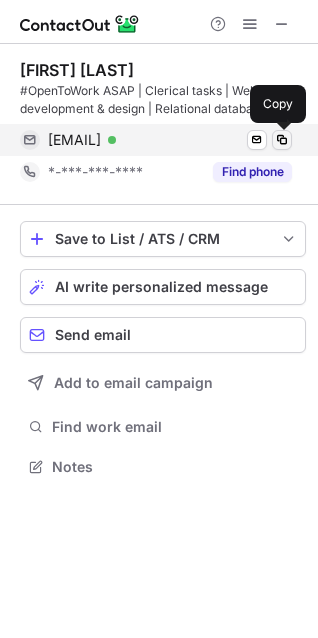 click at bounding box center (282, 140) 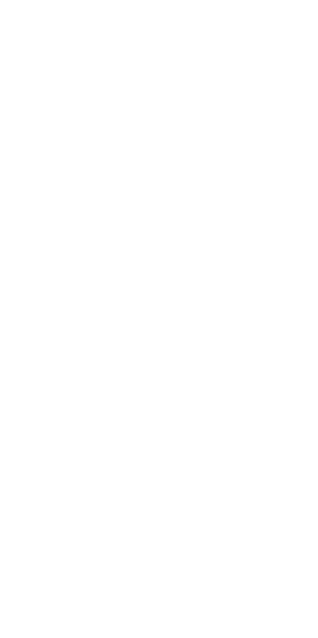 scroll, scrollTop: 0, scrollLeft: 0, axis: both 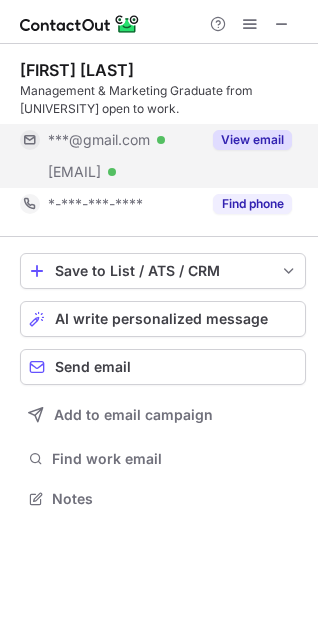 click on "View email" at bounding box center [252, 140] 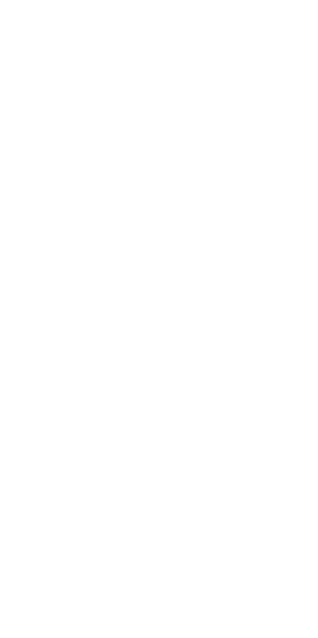 scroll, scrollTop: 0, scrollLeft: 0, axis: both 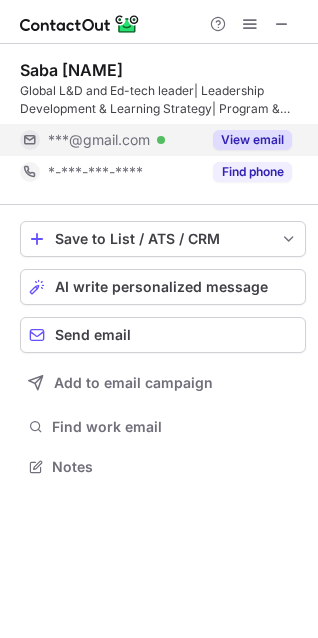 click on "View email" at bounding box center (252, 140) 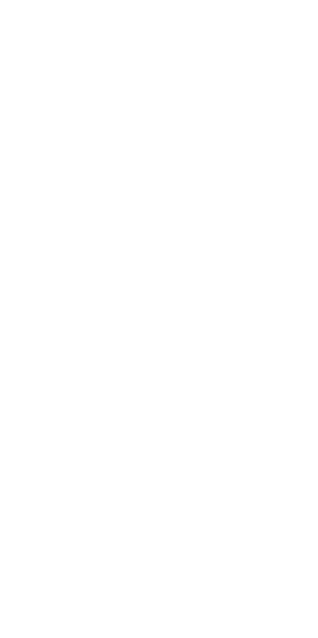 scroll, scrollTop: 0, scrollLeft: 0, axis: both 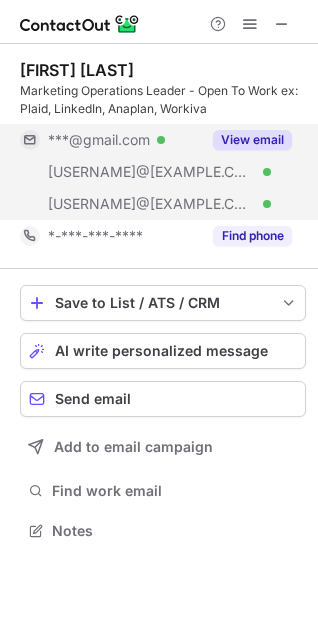 click on "View email" at bounding box center (252, 140) 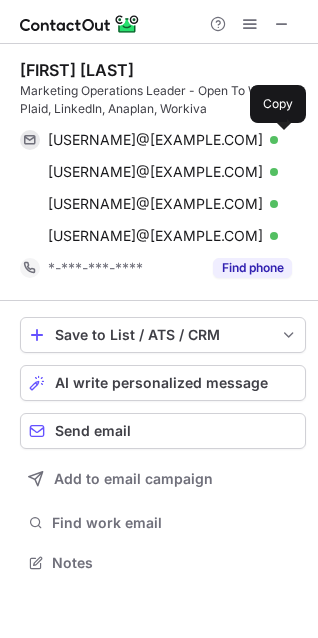 scroll, scrollTop: 10, scrollLeft: 10, axis: both 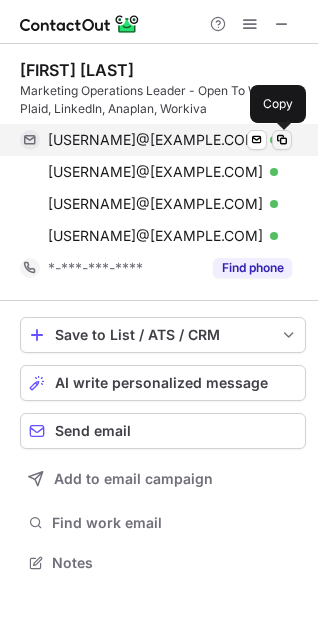 click at bounding box center [282, 140] 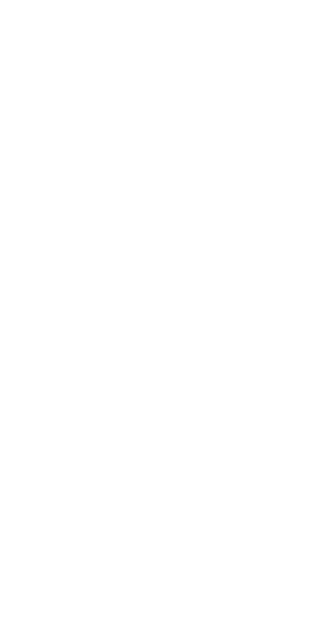scroll, scrollTop: 0, scrollLeft: 0, axis: both 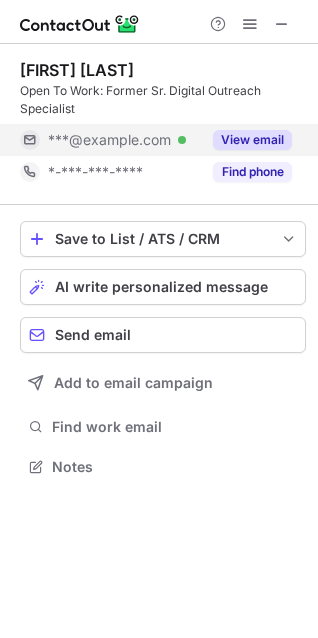 click on "View email" at bounding box center (252, 140) 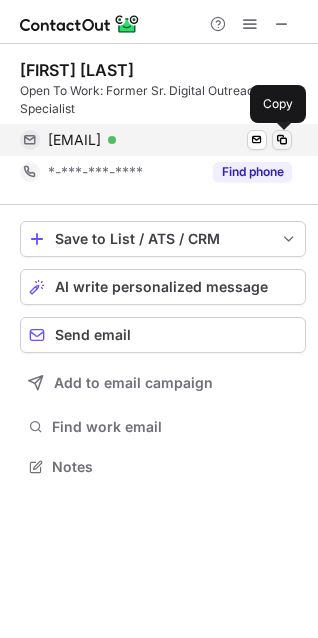 click at bounding box center (282, 140) 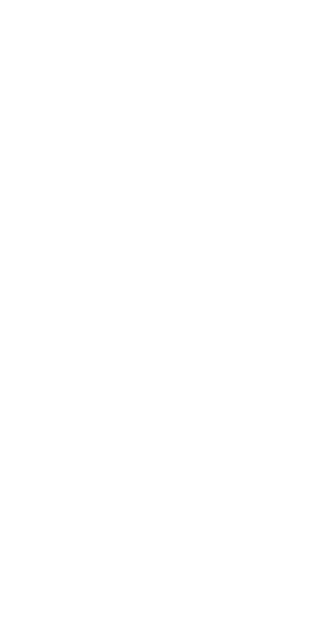 scroll, scrollTop: 0, scrollLeft: 0, axis: both 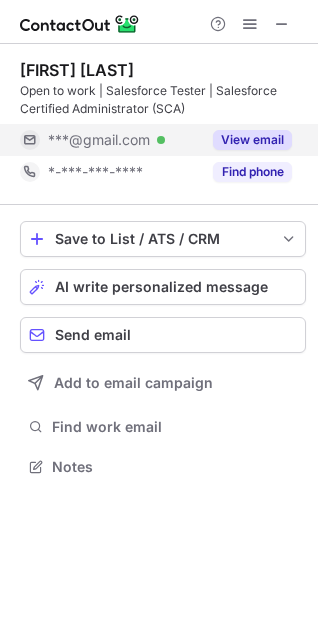 click on "View email" at bounding box center [252, 140] 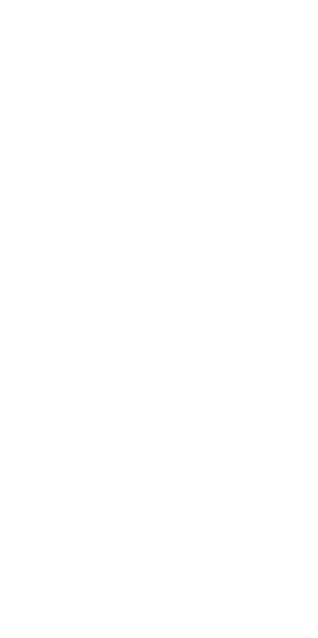 scroll, scrollTop: 0, scrollLeft: 0, axis: both 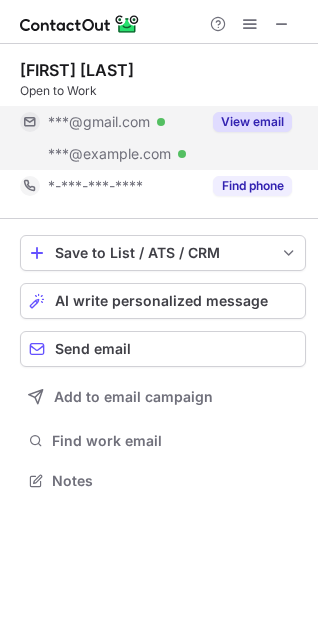 click on "View email" at bounding box center [252, 122] 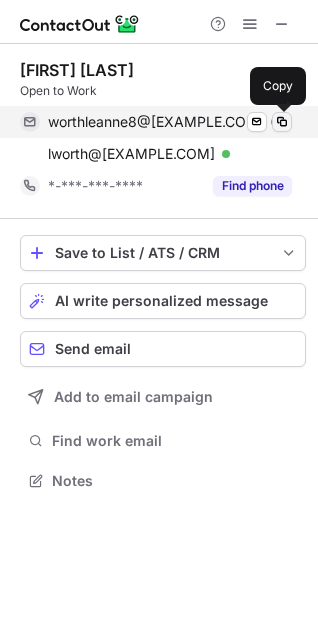 click at bounding box center [282, 122] 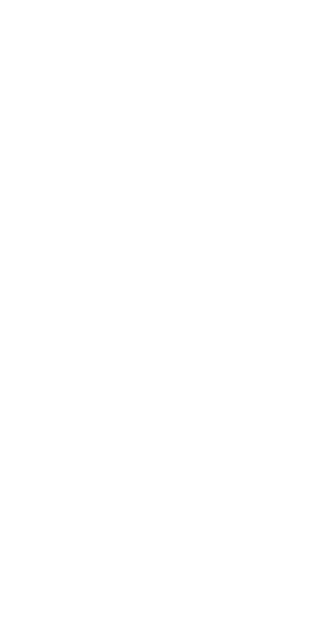 scroll, scrollTop: 0, scrollLeft: 0, axis: both 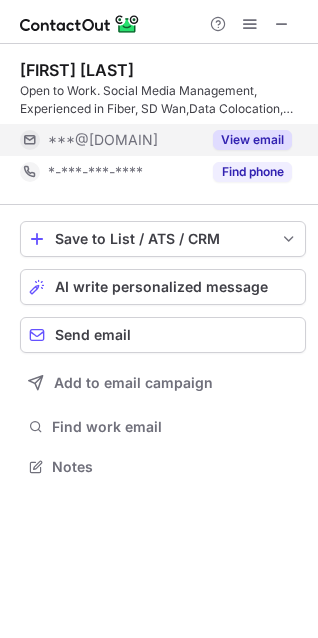 click on "View email" at bounding box center [252, 140] 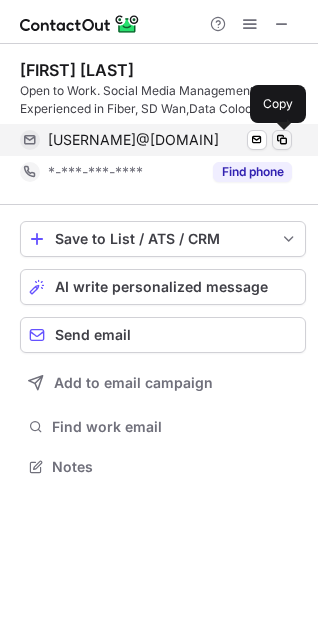 click at bounding box center (282, 140) 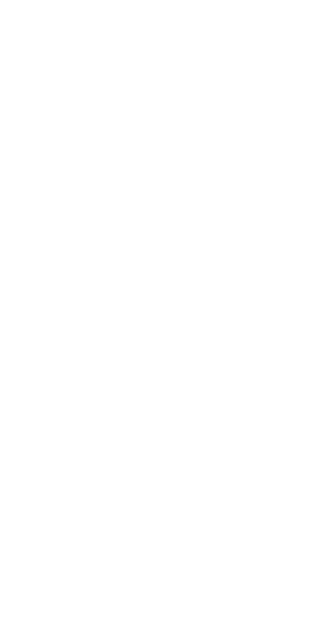 scroll, scrollTop: 0, scrollLeft: 0, axis: both 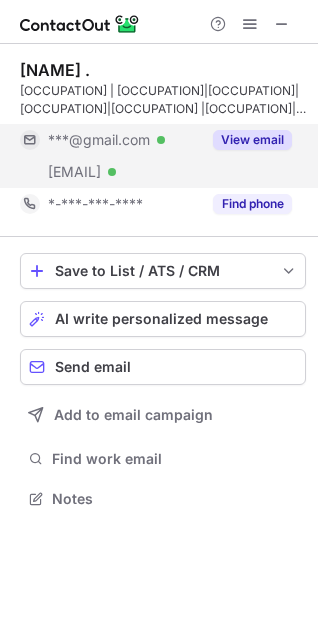 click on "View email" at bounding box center (252, 140) 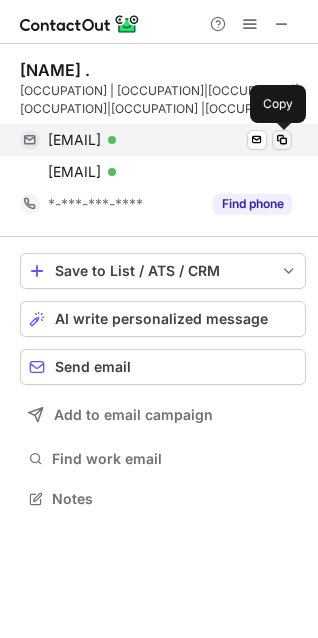 click at bounding box center [282, 140] 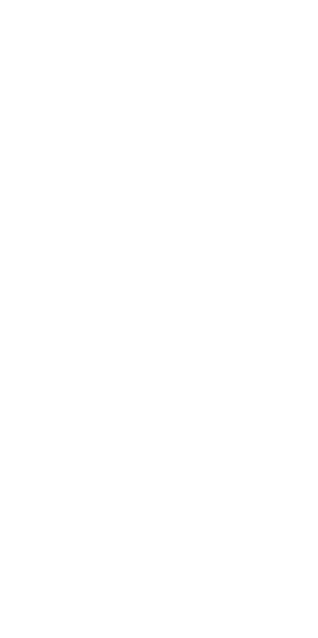 scroll, scrollTop: 0, scrollLeft: 0, axis: both 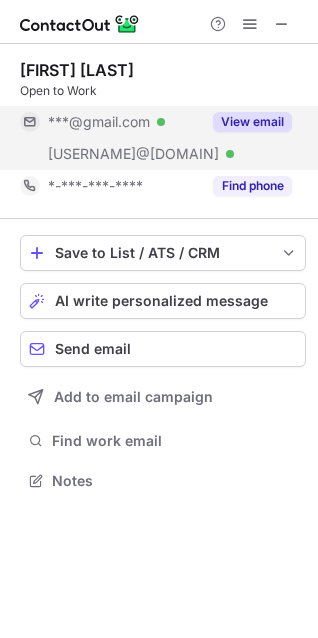 click on "View email" at bounding box center (252, 122) 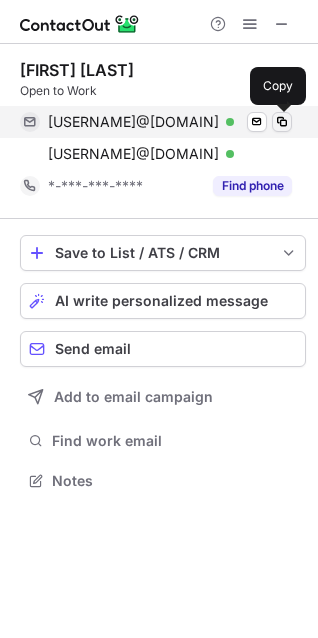 click at bounding box center [282, 122] 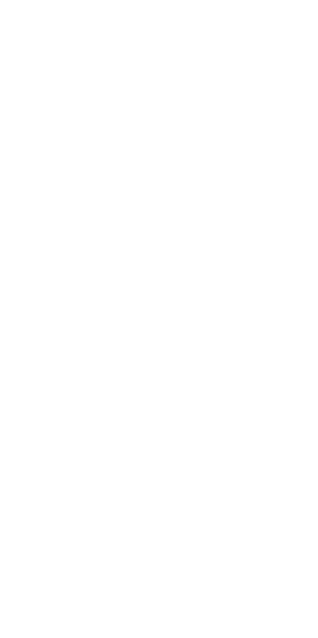 scroll, scrollTop: 0, scrollLeft: 0, axis: both 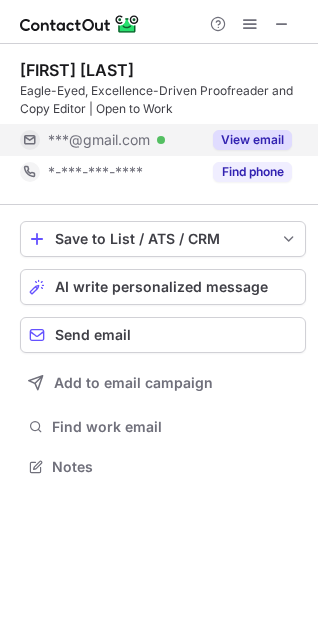 click on "View email" at bounding box center (252, 140) 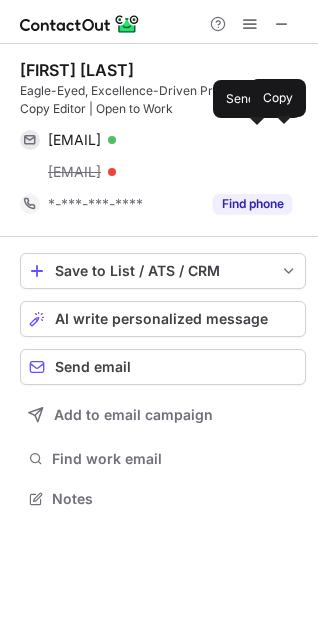scroll, scrollTop: 10, scrollLeft: 10, axis: both 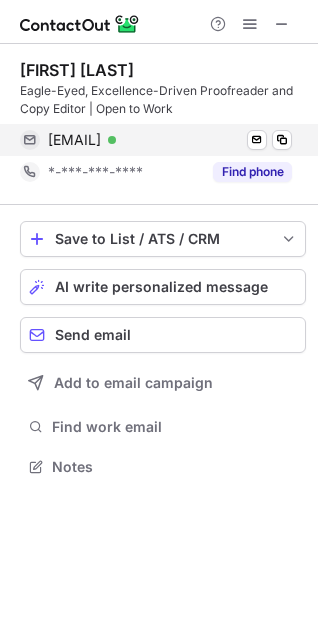 click on "[EMAIL] Verified" at bounding box center [170, 140] 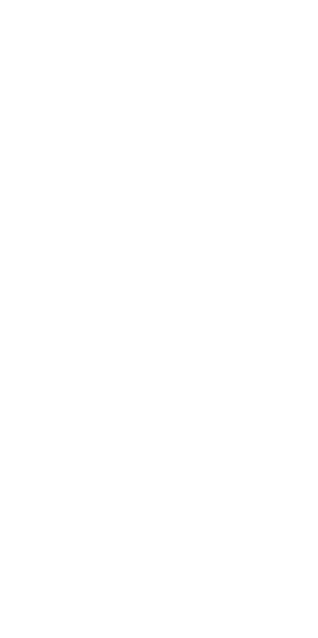 scroll, scrollTop: 0, scrollLeft: 0, axis: both 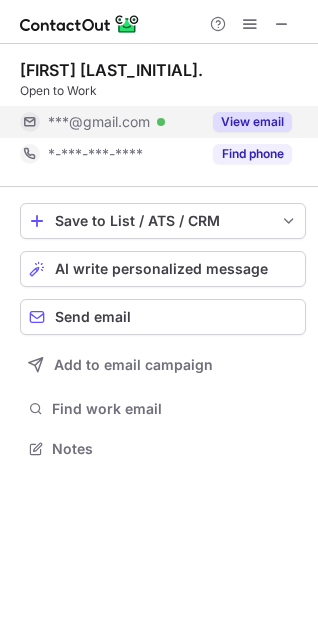 click on "View email" at bounding box center [252, 122] 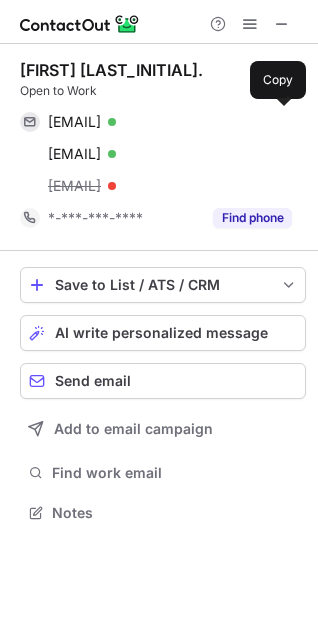 scroll, scrollTop: 10, scrollLeft: 10, axis: both 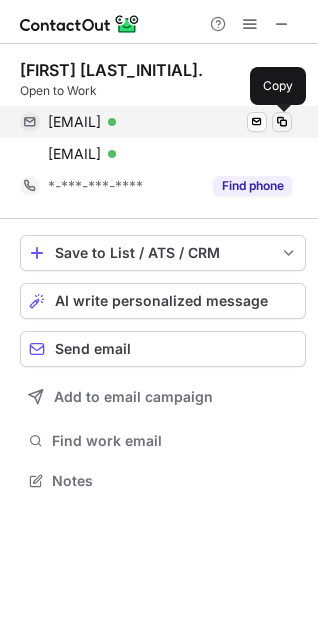 click at bounding box center [282, 122] 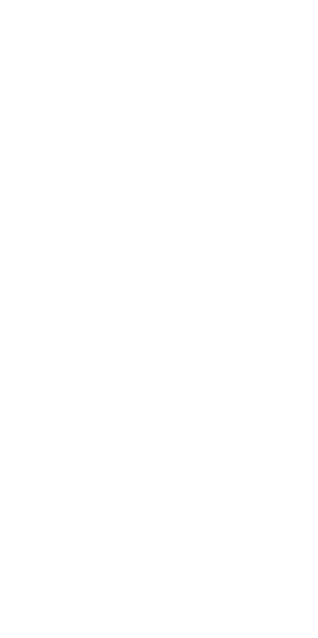 scroll, scrollTop: 0, scrollLeft: 0, axis: both 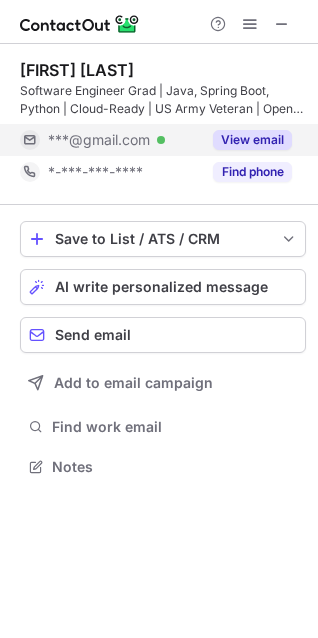 click on "View email" at bounding box center (246, 140) 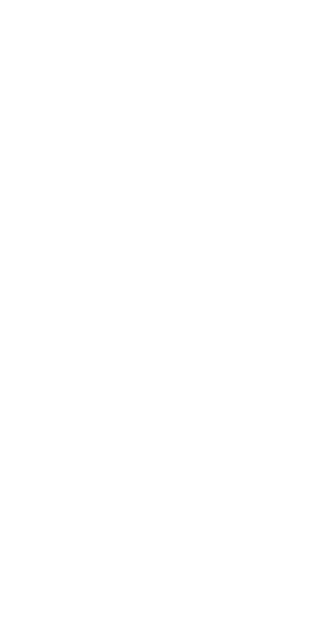 scroll, scrollTop: 0, scrollLeft: 0, axis: both 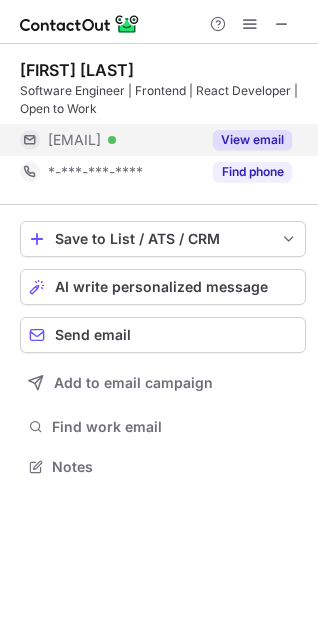 click on "View email" at bounding box center (252, 140) 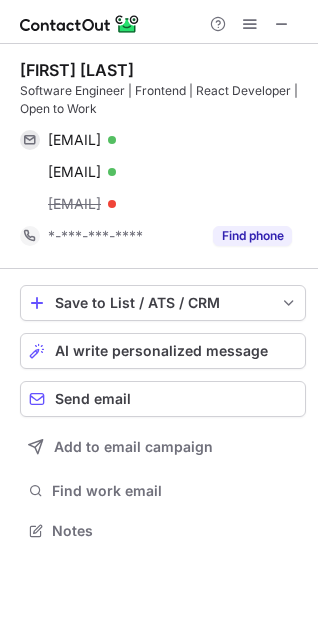 scroll, scrollTop: 10, scrollLeft: 10, axis: both 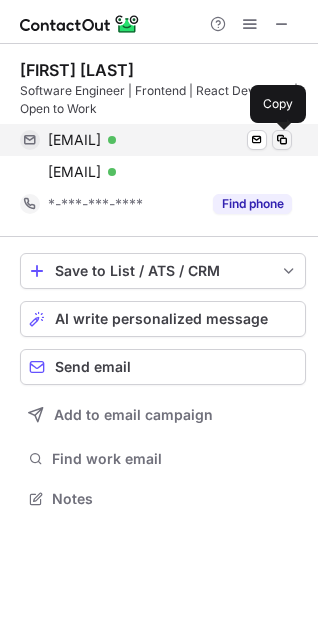 click at bounding box center [282, 140] 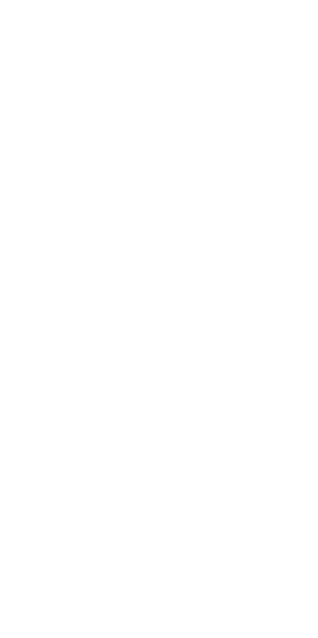 scroll, scrollTop: 0, scrollLeft: 0, axis: both 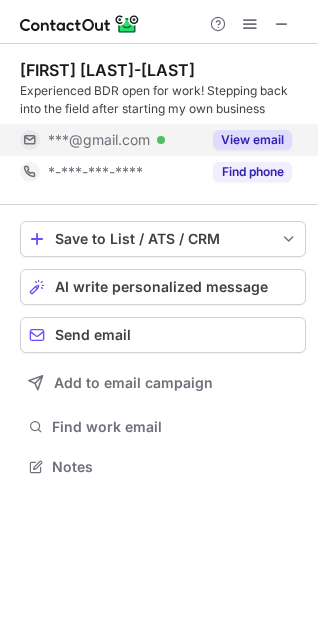 click on "View email" at bounding box center [252, 140] 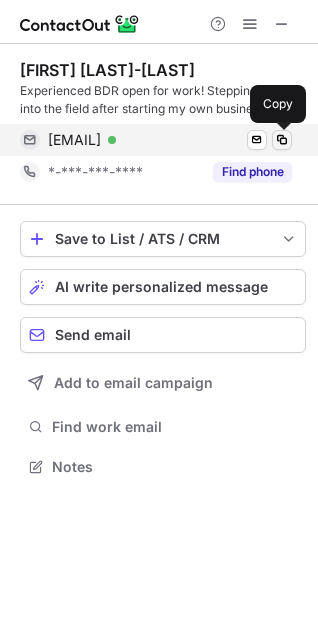 click at bounding box center (282, 140) 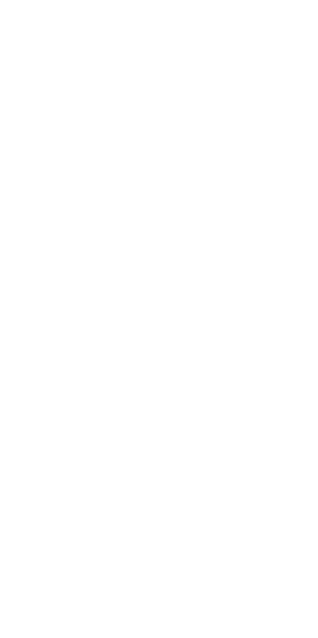 scroll, scrollTop: 0, scrollLeft: 0, axis: both 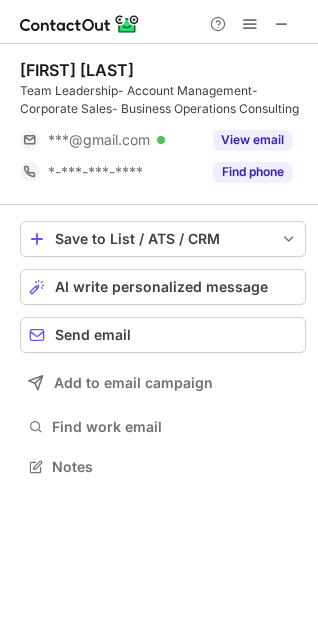 click on "View email" at bounding box center [252, 140] 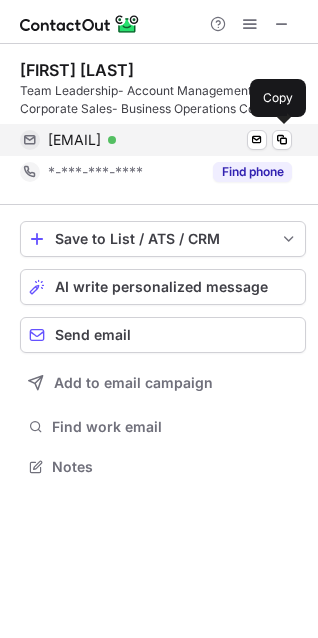 click at bounding box center (282, 140) 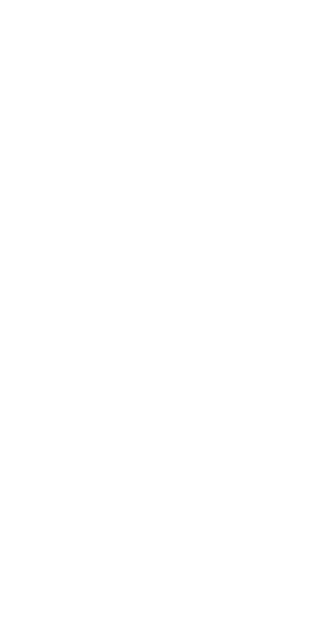 scroll, scrollTop: 0, scrollLeft: 0, axis: both 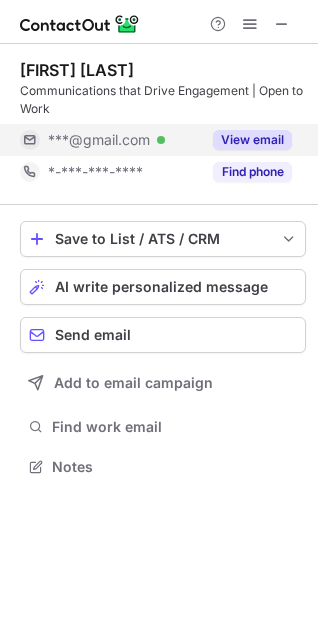 click on "View email" at bounding box center (252, 140) 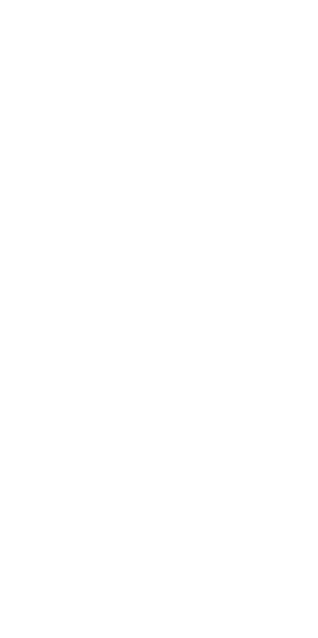 scroll, scrollTop: 0, scrollLeft: 0, axis: both 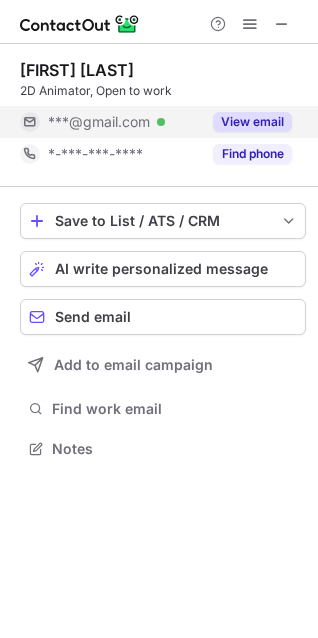 click on "View email" at bounding box center [246, 122] 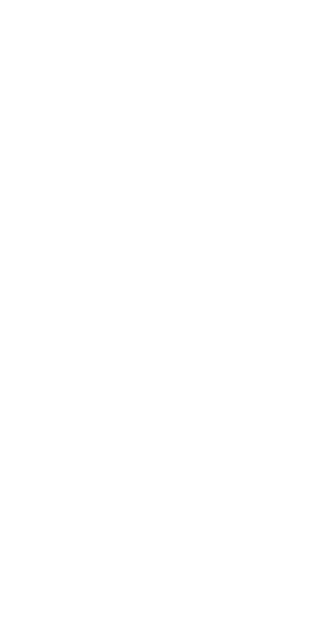 scroll, scrollTop: 0, scrollLeft: 0, axis: both 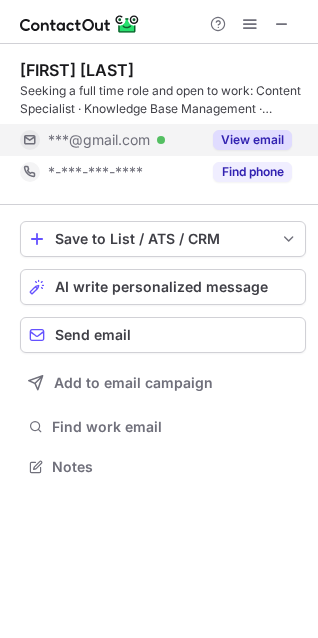 click on "View email" at bounding box center [252, 140] 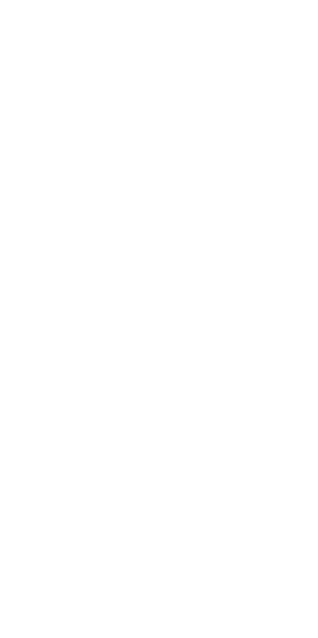 scroll, scrollTop: 0, scrollLeft: 0, axis: both 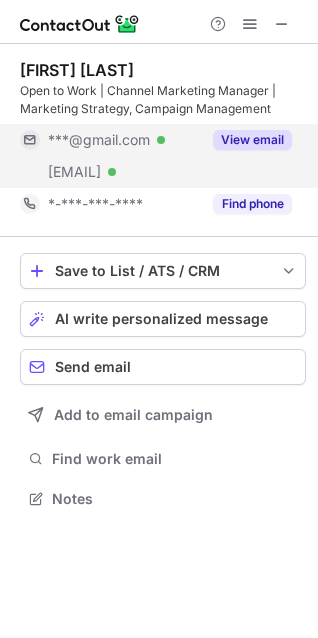 click on "View email" at bounding box center (252, 140) 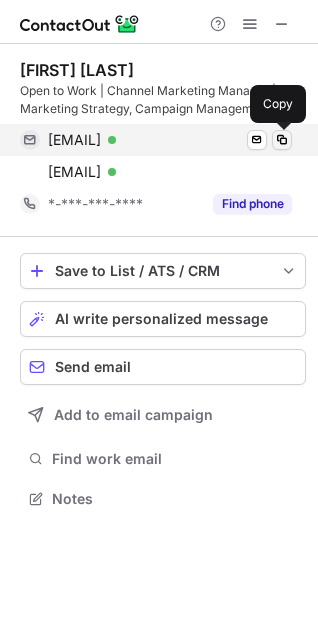 click at bounding box center [282, 140] 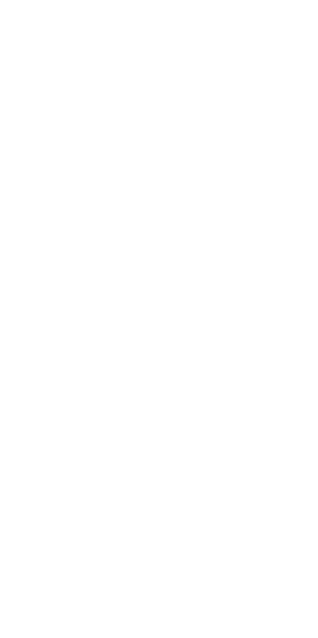 scroll, scrollTop: 0, scrollLeft: 0, axis: both 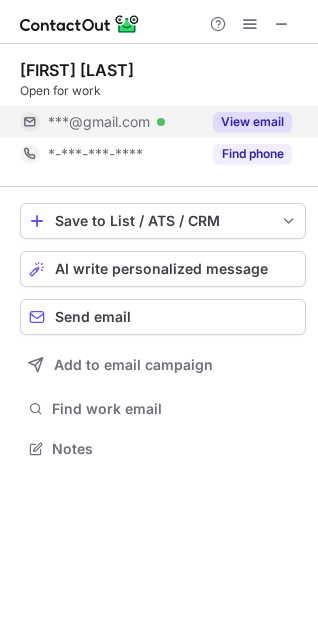 click on "View email" at bounding box center [252, 122] 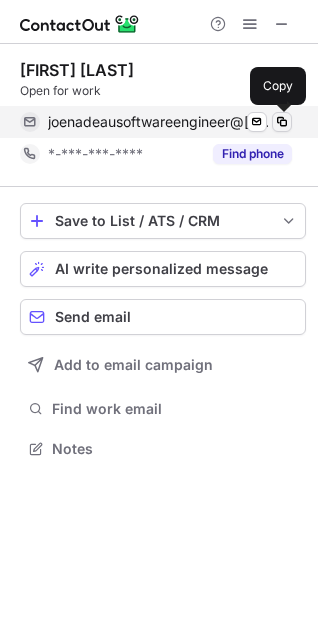 click at bounding box center (282, 122) 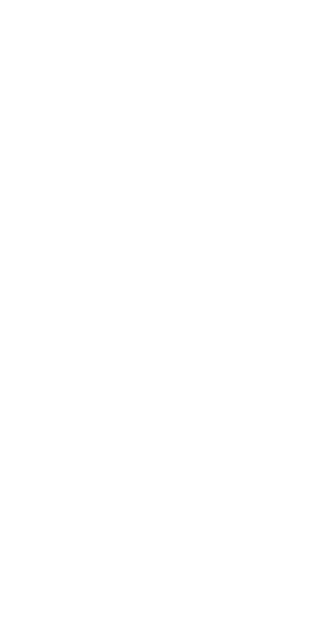 scroll, scrollTop: 0, scrollLeft: 0, axis: both 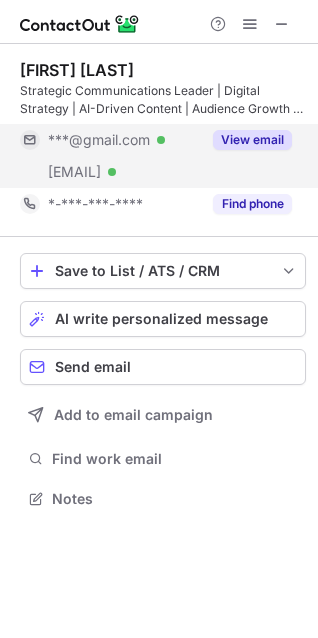 click on "View email" at bounding box center [252, 140] 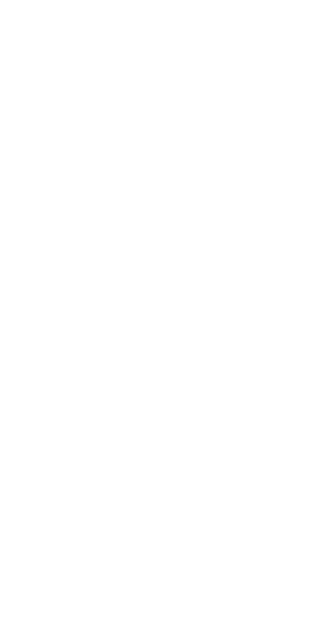scroll, scrollTop: 0, scrollLeft: 0, axis: both 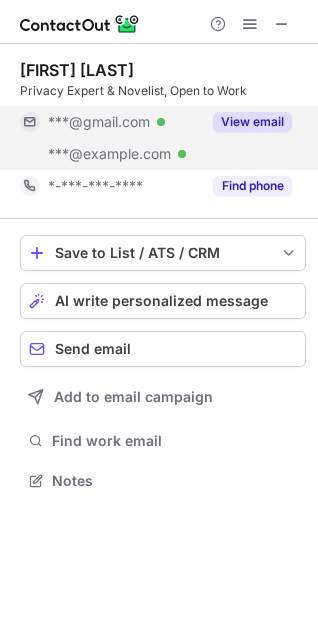 click on "View email" at bounding box center [252, 122] 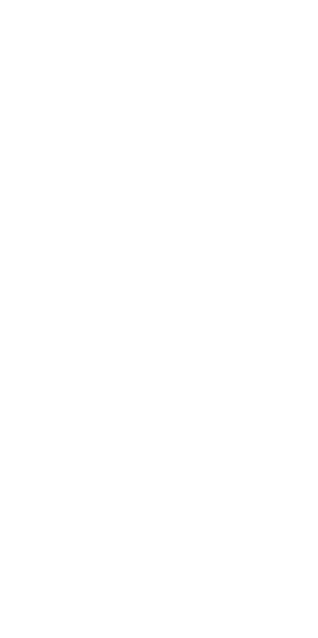scroll, scrollTop: 0, scrollLeft: 0, axis: both 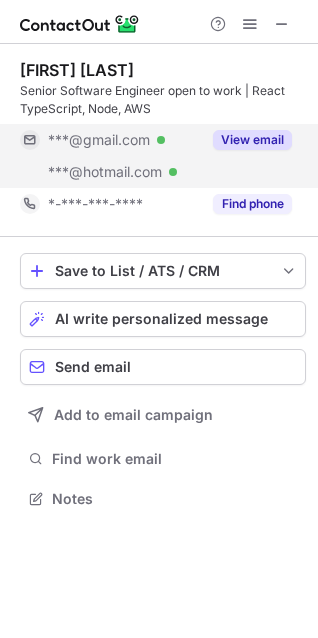 click on "View email" at bounding box center [252, 140] 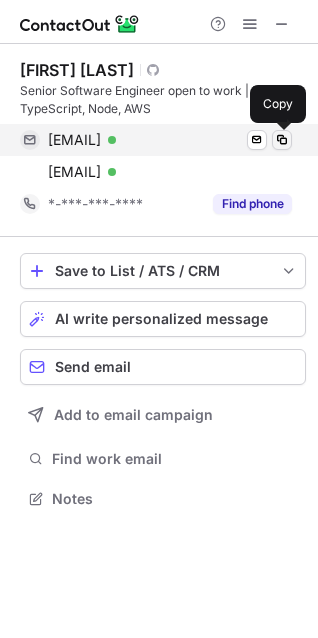click at bounding box center [282, 140] 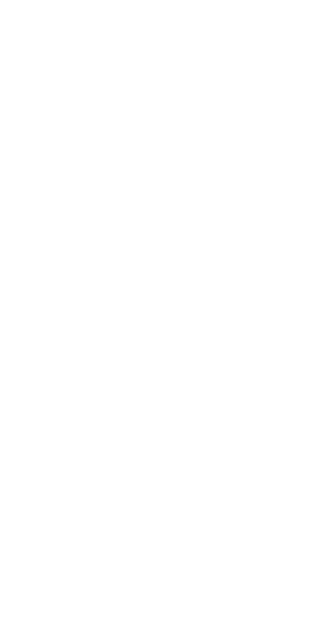scroll, scrollTop: 0, scrollLeft: 0, axis: both 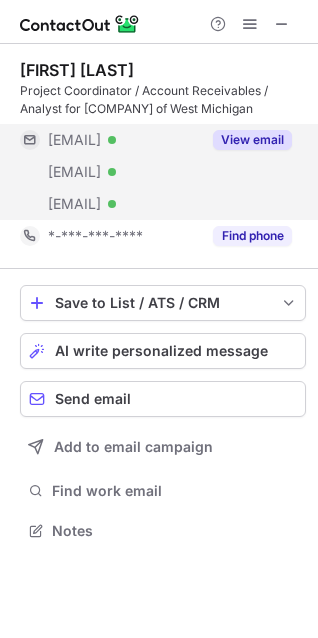 click on "View email" at bounding box center [252, 140] 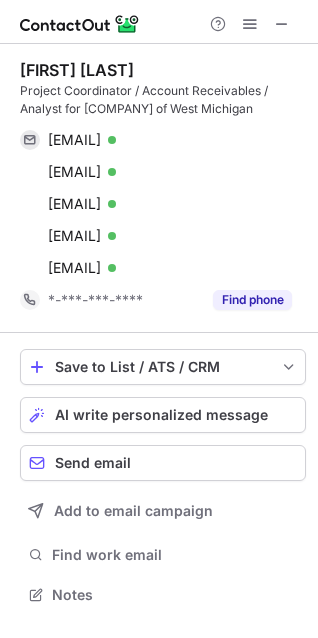 scroll, scrollTop: 10, scrollLeft: 10, axis: both 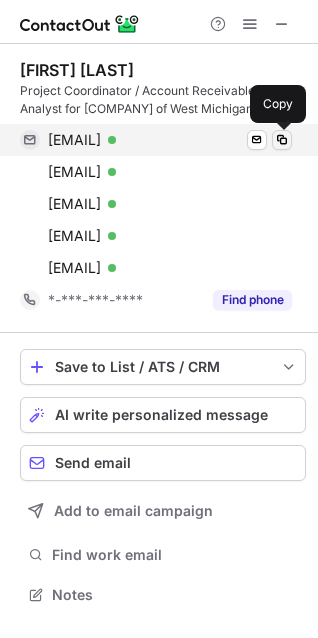 click at bounding box center (282, 140) 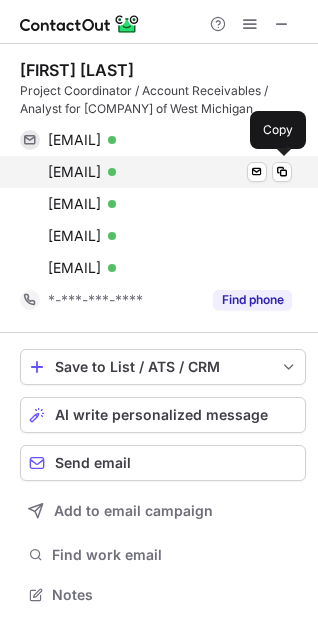 click on "drenggli@bellsouth.net Verified Send email Copy" at bounding box center [156, 172] 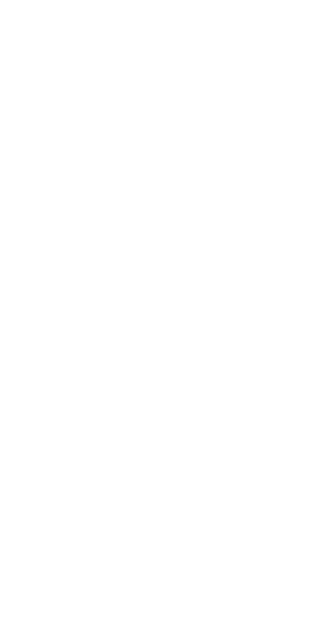 scroll, scrollTop: 0, scrollLeft: 0, axis: both 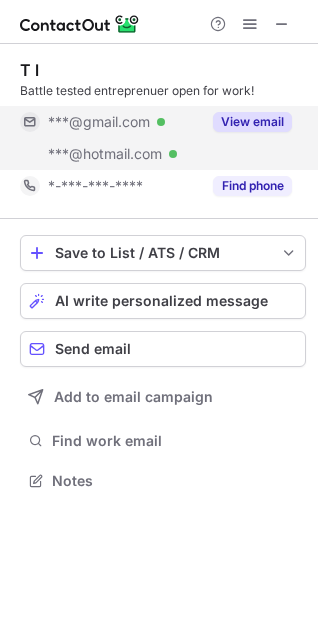 click on "View email" at bounding box center (252, 122) 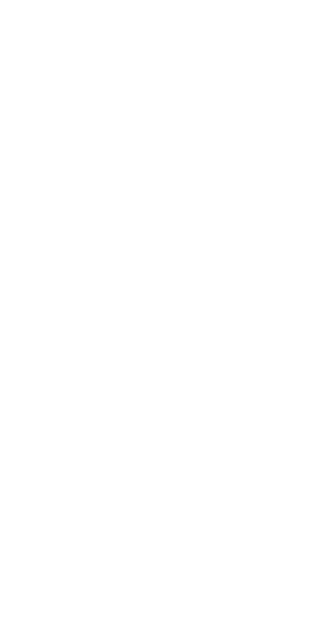 scroll, scrollTop: 0, scrollLeft: 0, axis: both 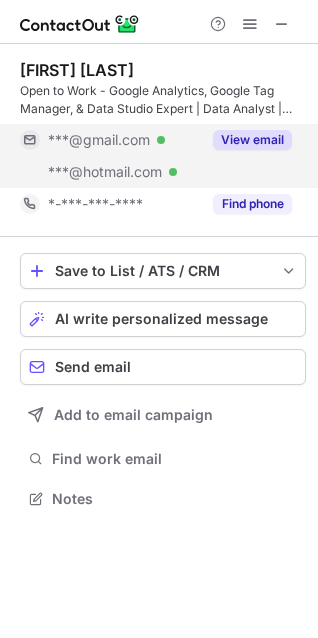 click on "View email" at bounding box center [252, 140] 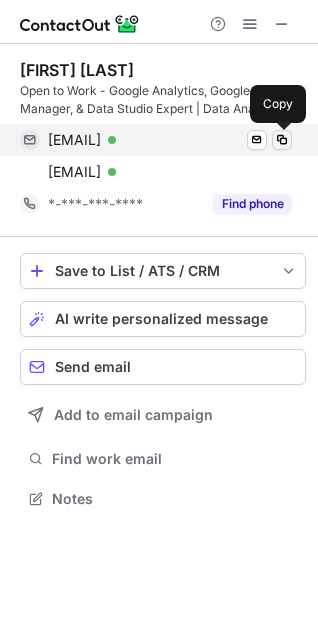 click at bounding box center (282, 140) 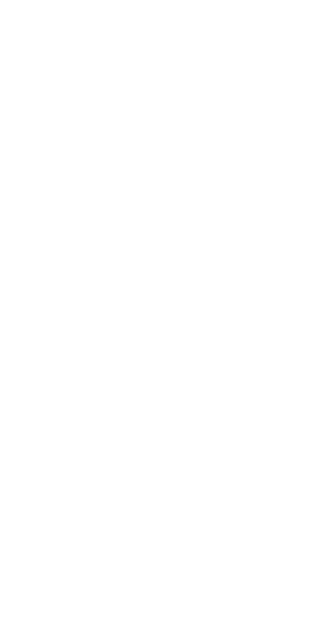 scroll, scrollTop: 0, scrollLeft: 0, axis: both 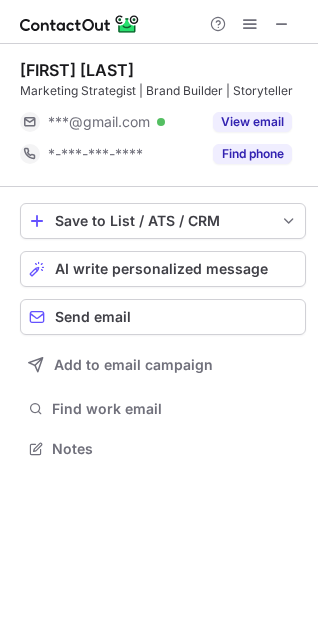 click on "View email" at bounding box center [252, 122] 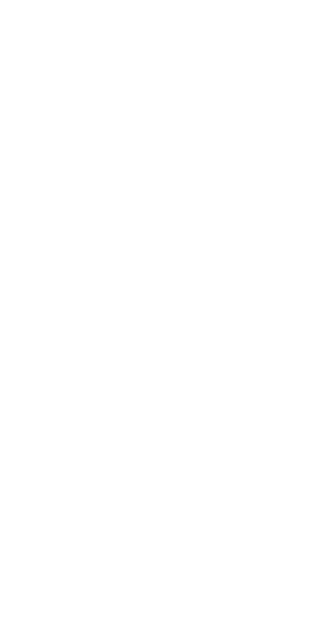 scroll, scrollTop: 0, scrollLeft: 0, axis: both 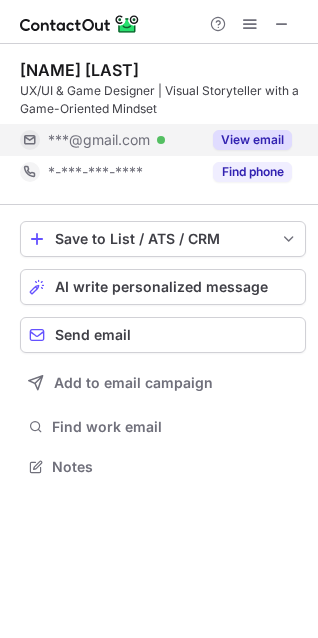 click on "View email" at bounding box center [252, 140] 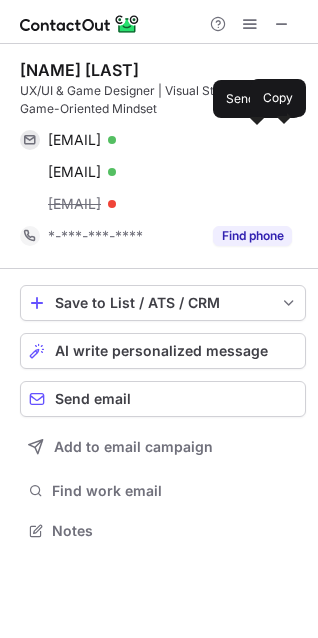 scroll, scrollTop: 10, scrollLeft: 10, axis: both 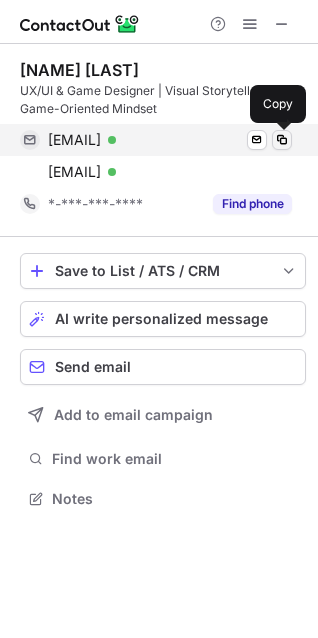 click at bounding box center [282, 140] 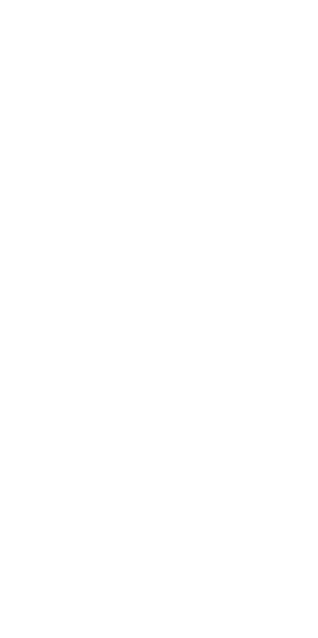 scroll, scrollTop: 0, scrollLeft: 0, axis: both 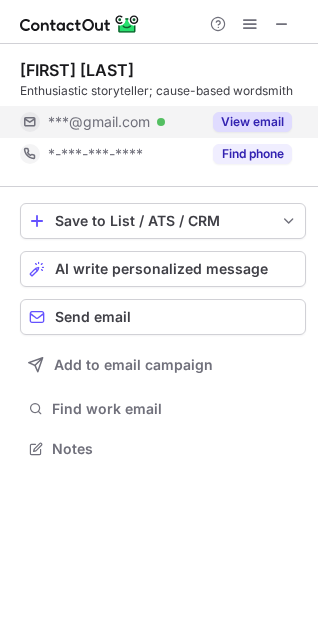 click on "View email" at bounding box center (252, 122) 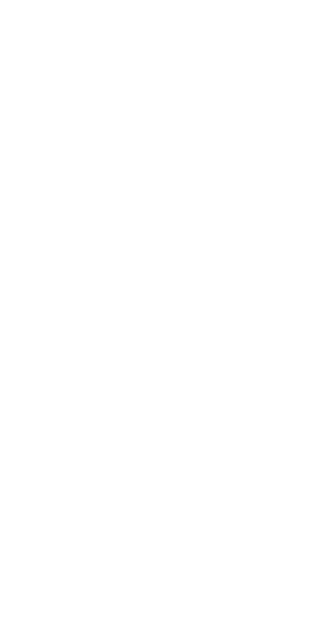 scroll, scrollTop: 0, scrollLeft: 0, axis: both 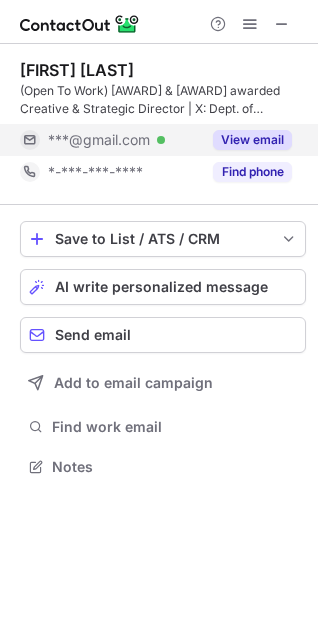 click on "View email" at bounding box center (246, 140) 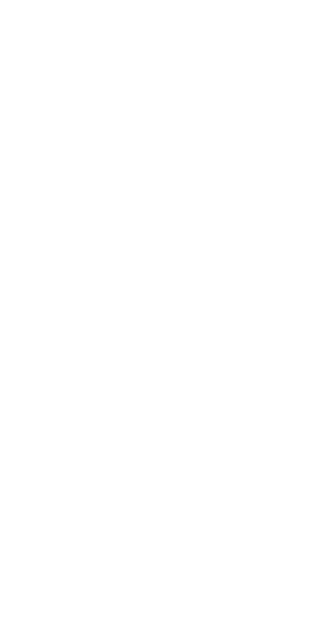 scroll, scrollTop: 0, scrollLeft: 0, axis: both 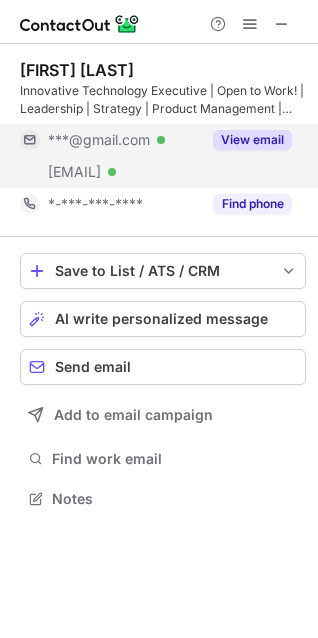 click on "View email" at bounding box center [252, 140] 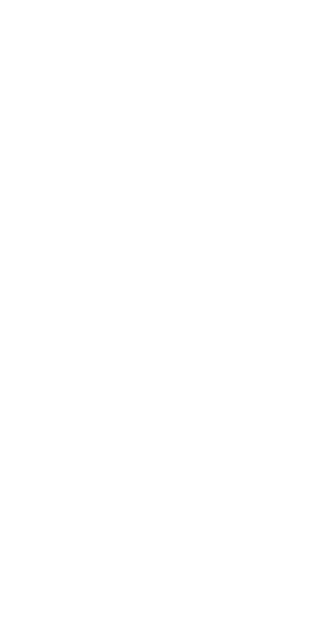 scroll, scrollTop: 0, scrollLeft: 0, axis: both 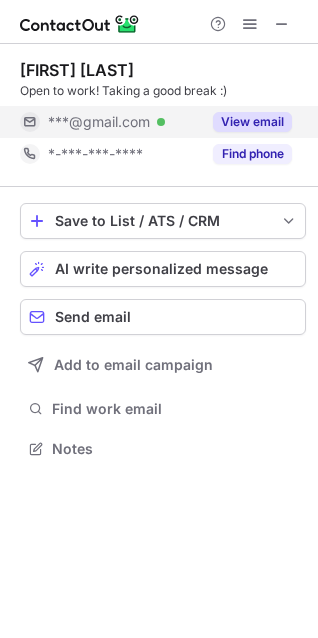 click on "View email" at bounding box center [246, 122] 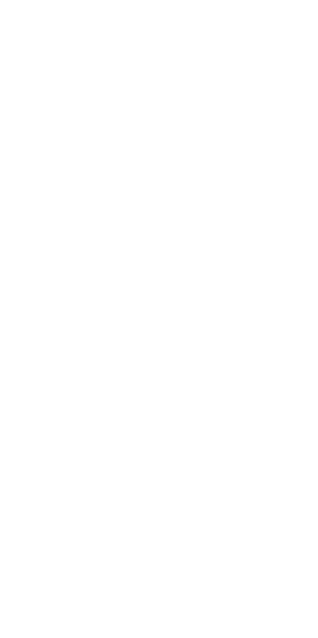 scroll, scrollTop: 0, scrollLeft: 0, axis: both 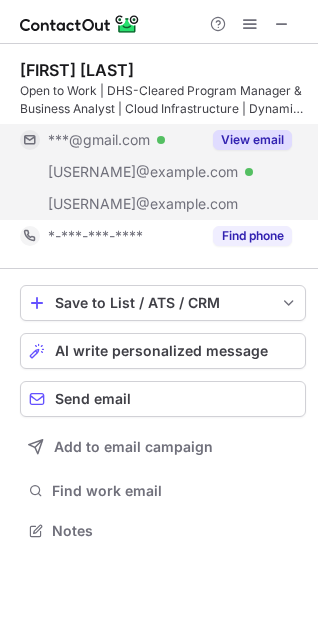 click on "View email" at bounding box center (252, 140) 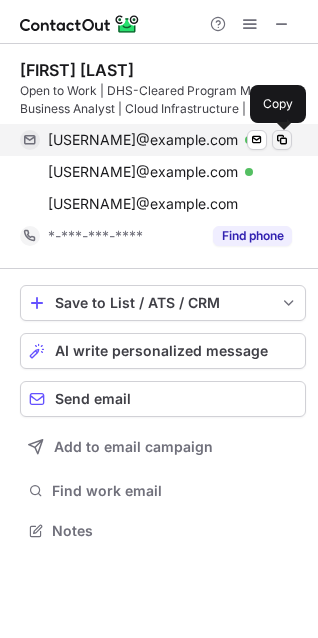 click at bounding box center (282, 140) 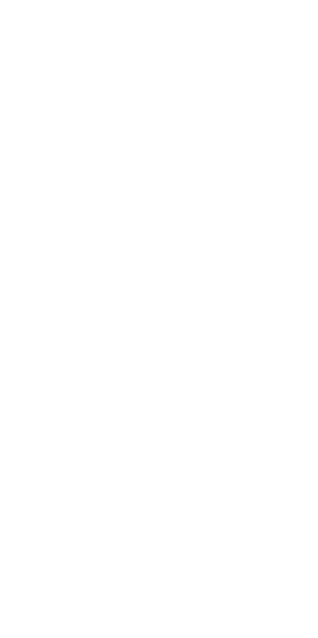 scroll, scrollTop: 0, scrollLeft: 0, axis: both 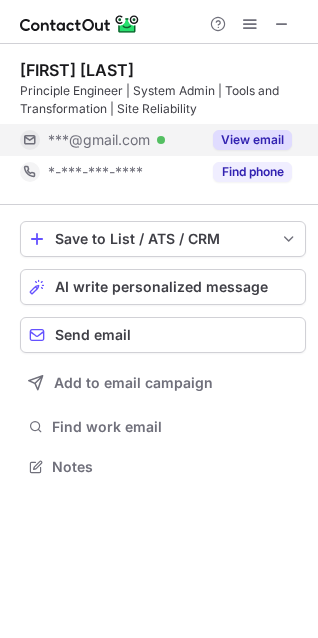 click on "View email" at bounding box center [252, 140] 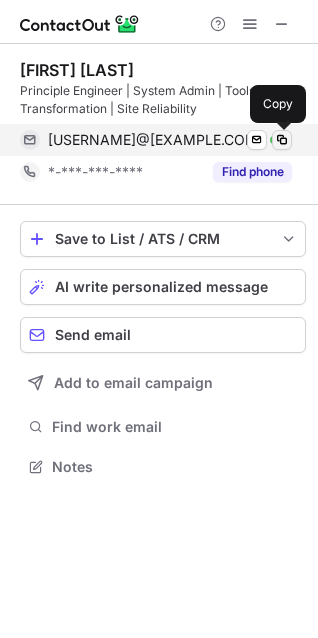 click at bounding box center (282, 140) 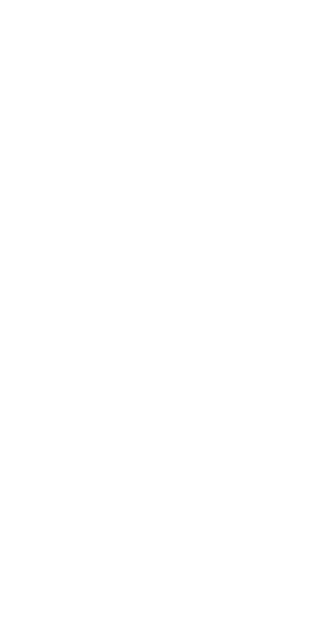 scroll, scrollTop: 0, scrollLeft: 0, axis: both 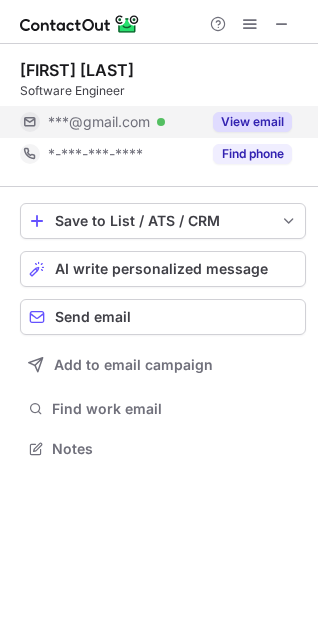 click on "View email" at bounding box center (246, 122) 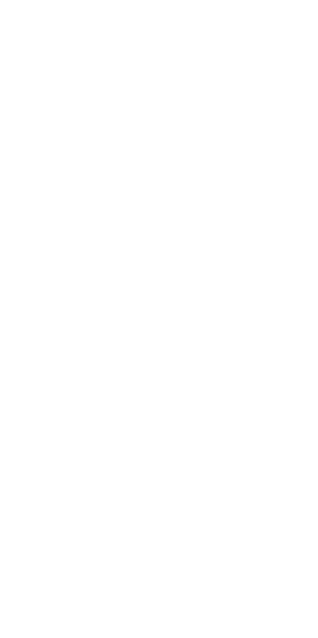 scroll, scrollTop: 0, scrollLeft: 0, axis: both 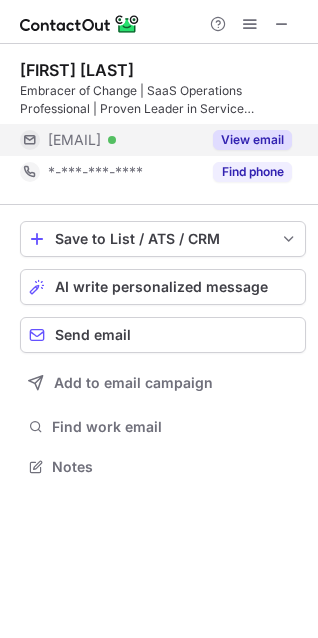 click on "View email" at bounding box center [252, 140] 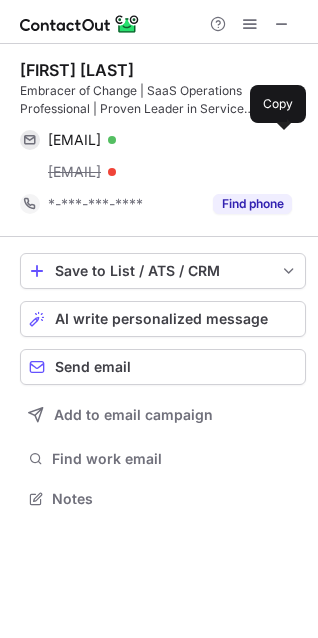 scroll, scrollTop: 10, scrollLeft: 10, axis: both 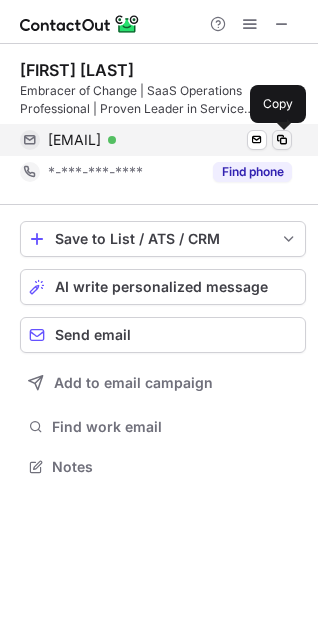 click at bounding box center [282, 140] 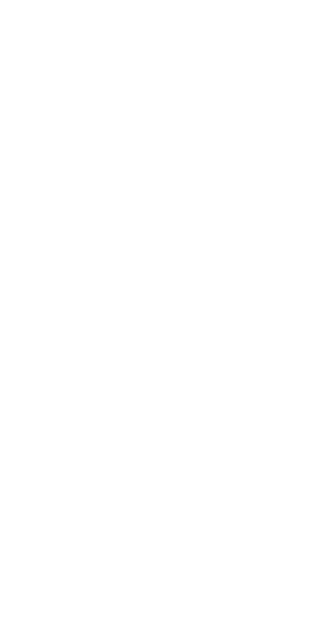scroll, scrollTop: 0, scrollLeft: 0, axis: both 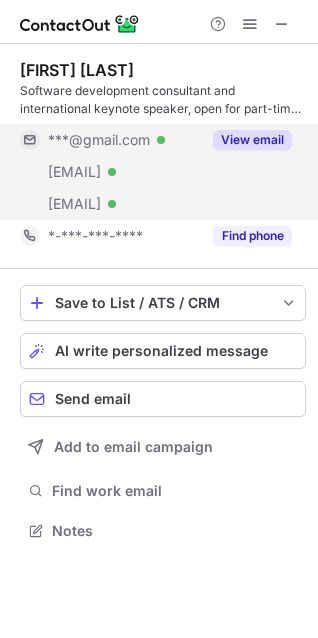 click on "View email" at bounding box center (252, 140) 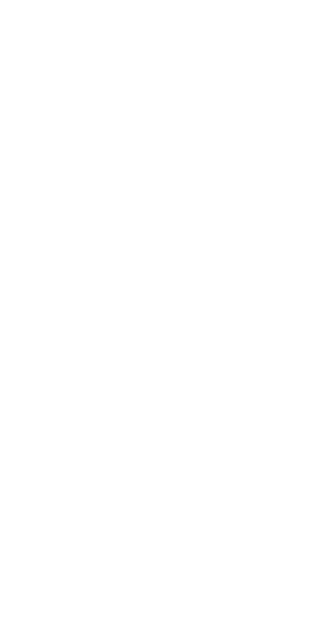scroll, scrollTop: 0, scrollLeft: 0, axis: both 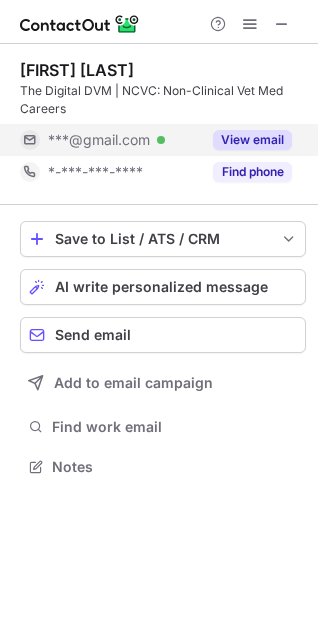 click on "View email" at bounding box center (252, 140) 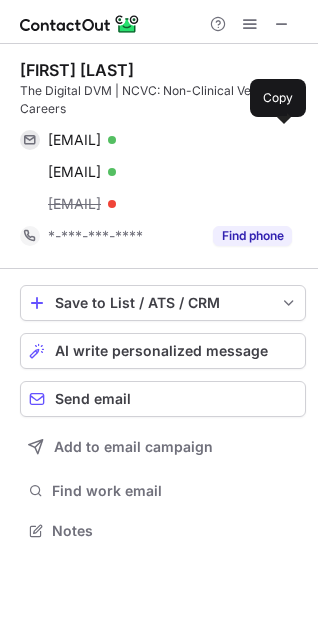 scroll, scrollTop: 10, scrollLeft: 10, axis: both 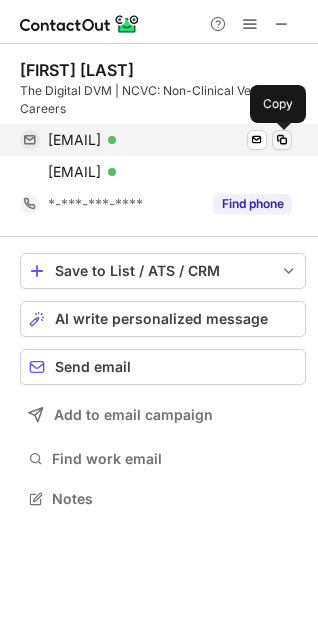 click at bounding box center (282, 140) 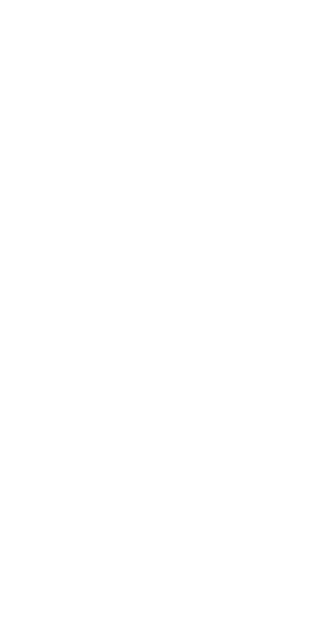scroll, scrollTop: 0, scrollLeft: 0, axis: both 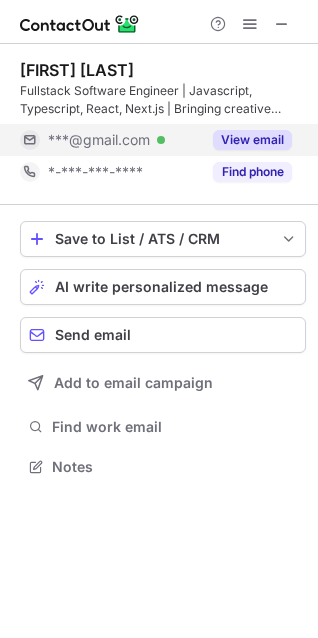 click on "View email" at bounding box center [252, 140] 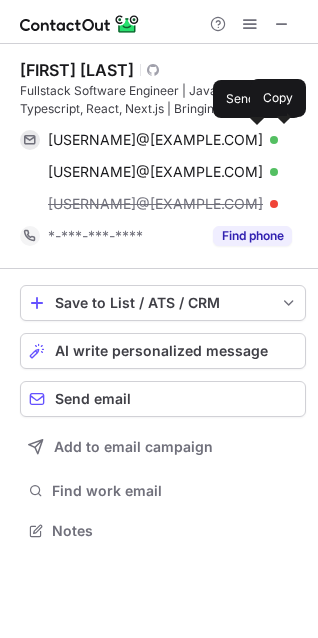 scroll, scrollTop: 10, scrollLeft: 10, axis: both 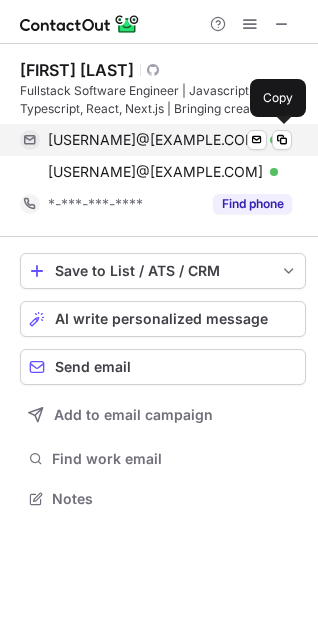 click on "jaminb200@gmail.com Verified Send email Copy" at bounding box center (156, 140) 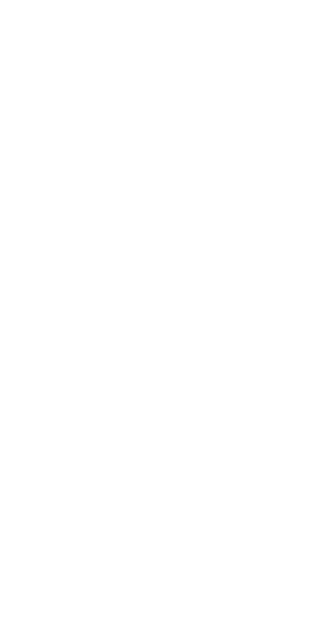 scroll, scrollTop: 0, scrollLeft: 0, axis: both 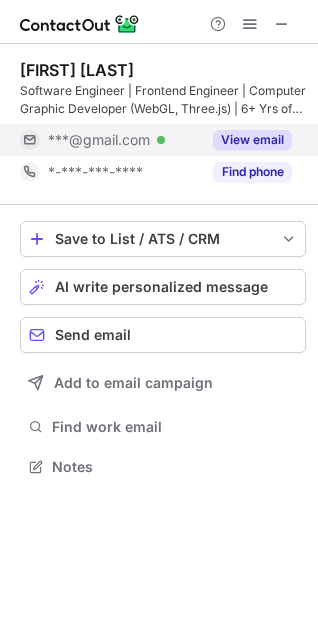 click on "View email" at bounding box center (252, 140) 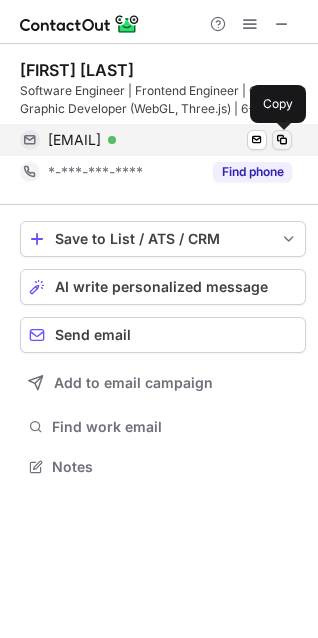 click at bounding box center (282, 140) 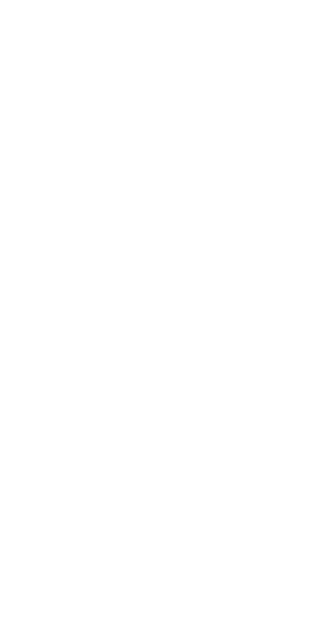 scroll, scrollTop: 0, scrollLeft: 0, axis: both 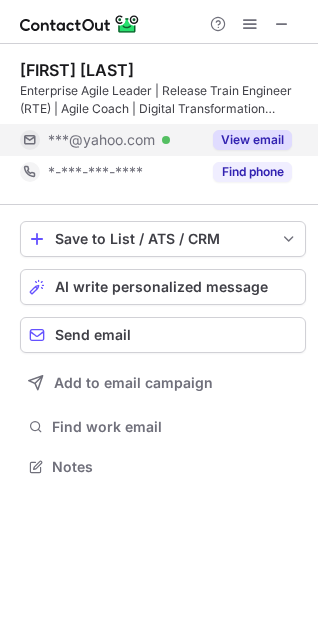 click on "View email" at bounding box center [252, 140] 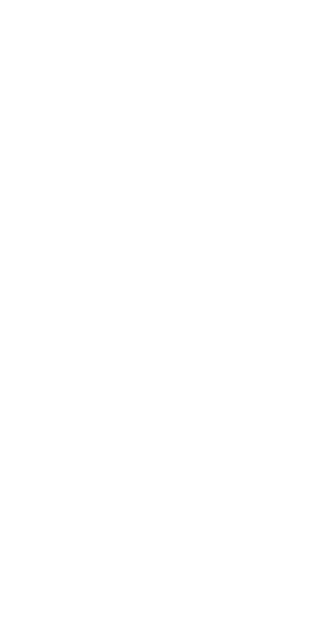 scroll, scrollTop: 0, scrollLeft: 0, axis: both 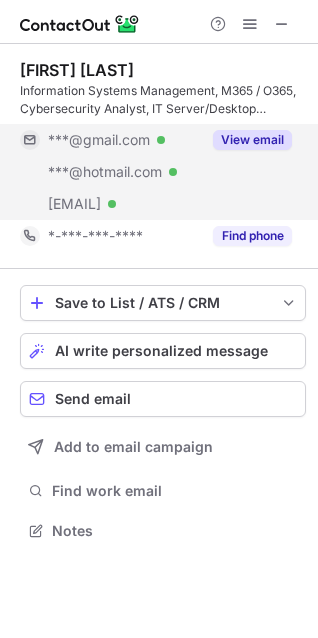 click on "View email" at bounding box center [252, 140] 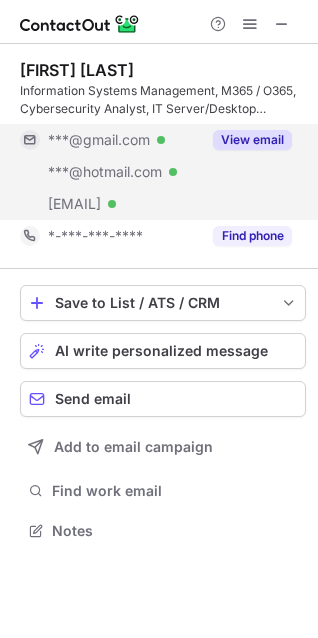 click on "View email" at bounding box center [252, 140] 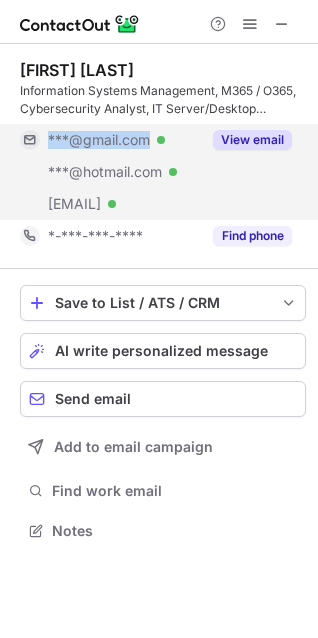 click on "***@gmail.com Verified ***@hotmail.com Verified ***@comcast.net Verified View email" at bounding box center (156, 172) 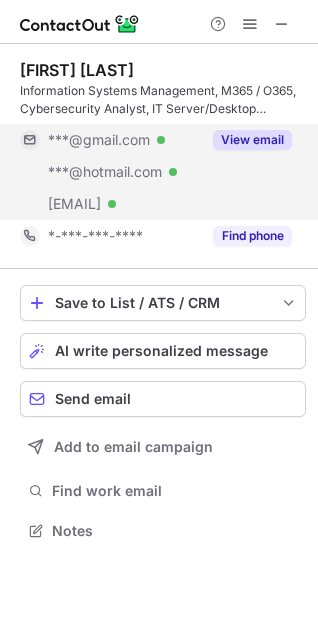 click on "***@gmail.com Verified ***@hotmail.com Verified ***@comcast.net Verified View email" at bounding box center [156, 172] 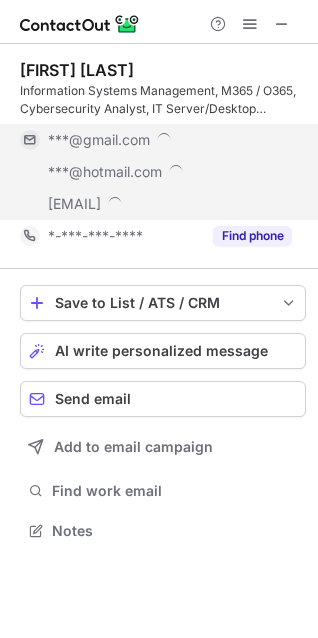 scroll, scrollTop: 10, scrollLeft: 10, axis: both 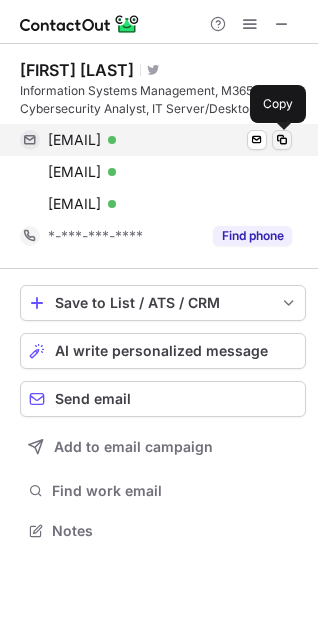 click at bounding box center (282, 140) 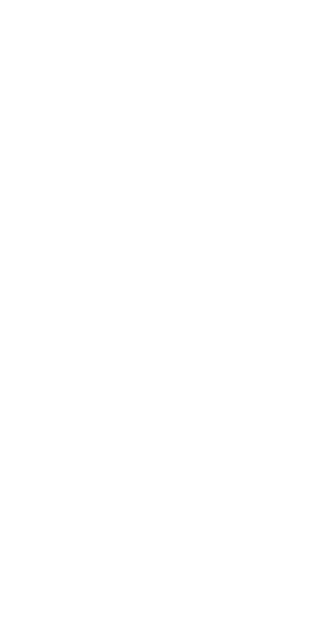 scroll, scrollTop: 0, scrollLeft: 0, axis: both 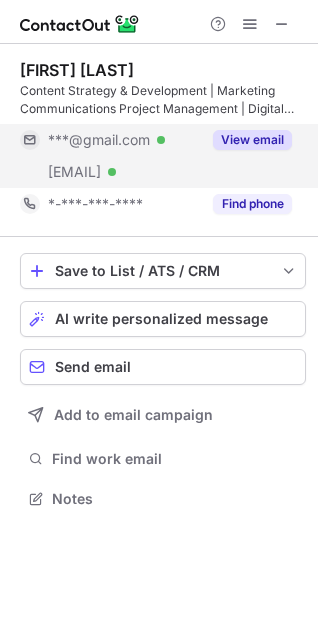 click on "View email" at bounding box center [252, 140] 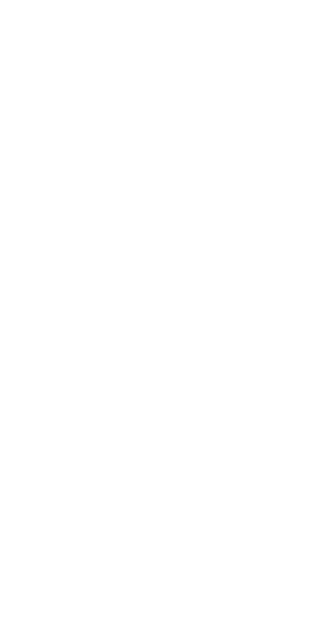 scroll, scrollTop: 0, scrollLeft: 0, axis: both 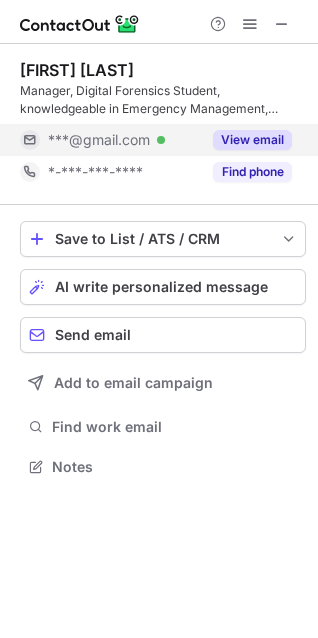 click on "View email" at bounding box center (252, 140) 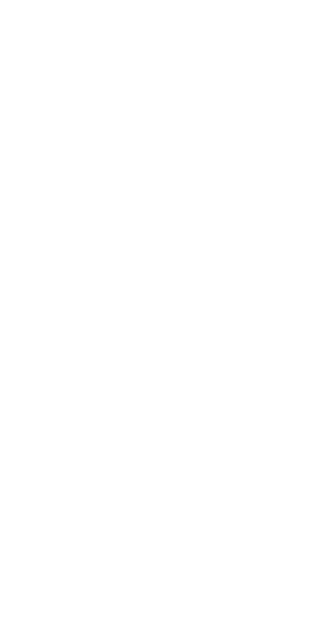 scroll, scrollTop: 0, scrollLeft: 0, axis: both 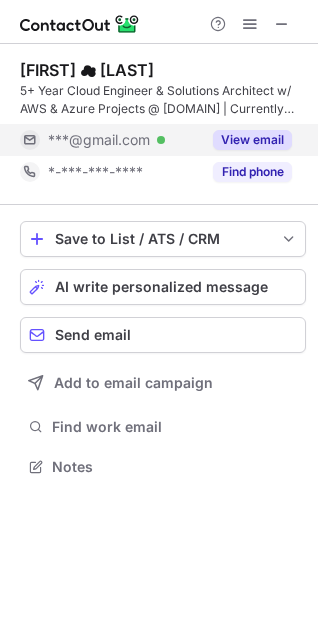click on "View email" at bounding box center (252, 140) 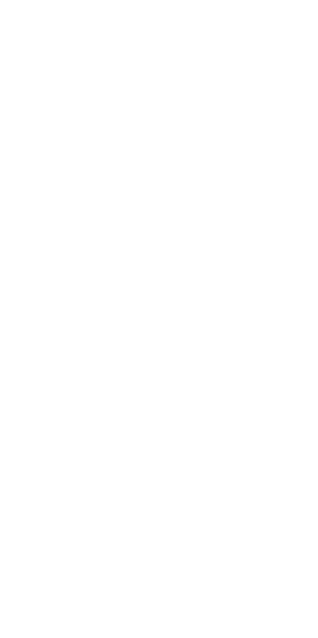 scroll, scrollTop: 0, scrollLeft: 0, axis: both 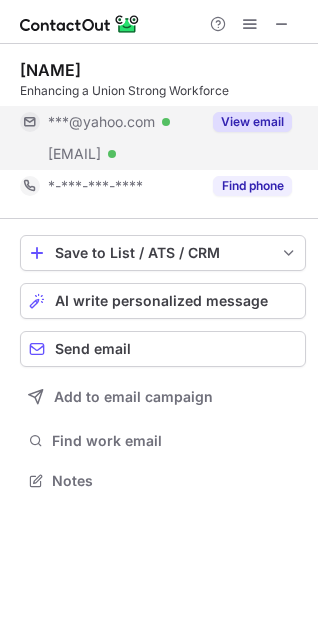 click on "View email" at bounding box center [252, 122] 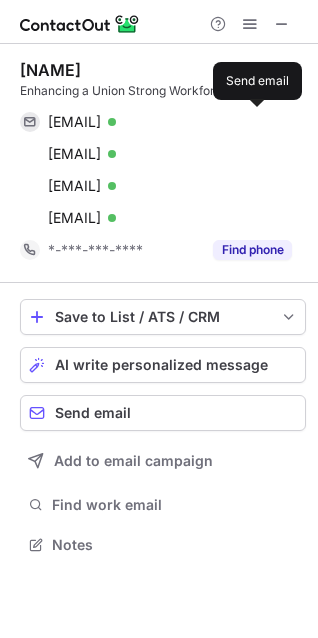 scroll, scrollTop: 10, scrollLeft: 10, axis: both 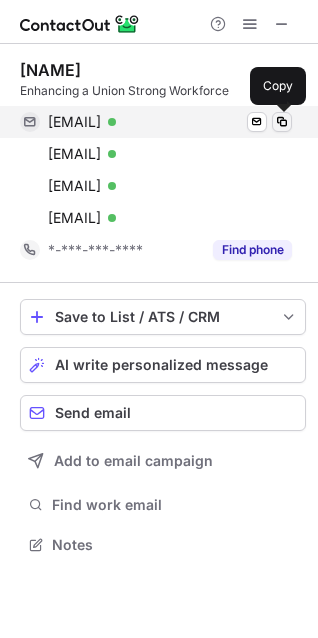 click at bounding box center [282, 122] 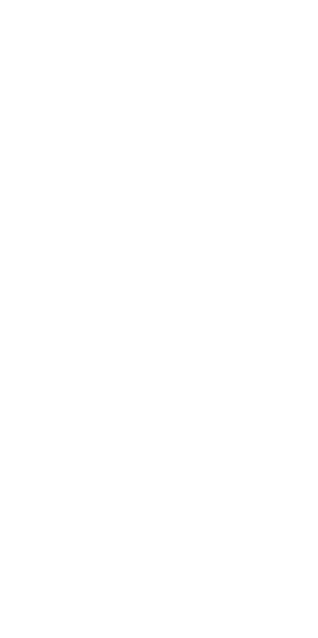 scroll, scrollTop: 0, scrollLeft: 0, axis: both 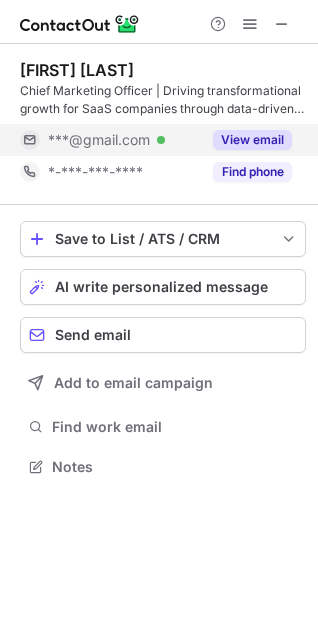 click on "View email" at bounding box center [252, 140] 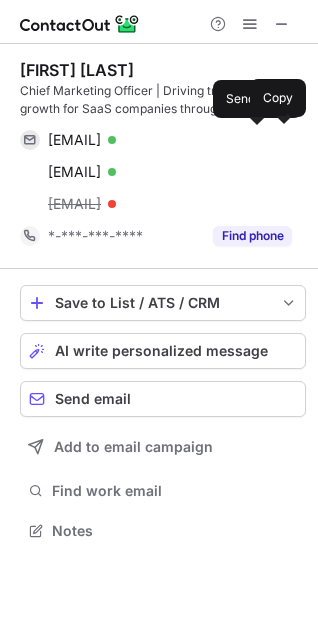 scroll, scrollTop: 10, scrollLeft: 10, axis: both 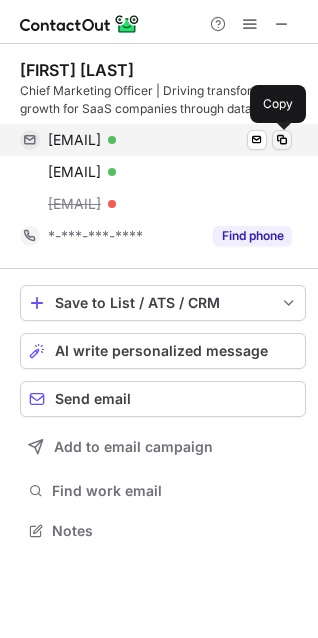 click at bounding box center (282, 140) 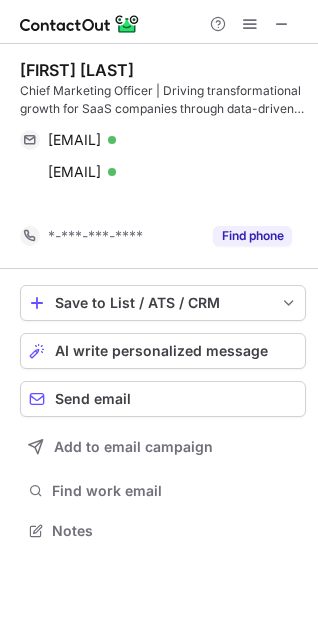scroll, scrollTop: 485, scrollLeft: 318, axis: both 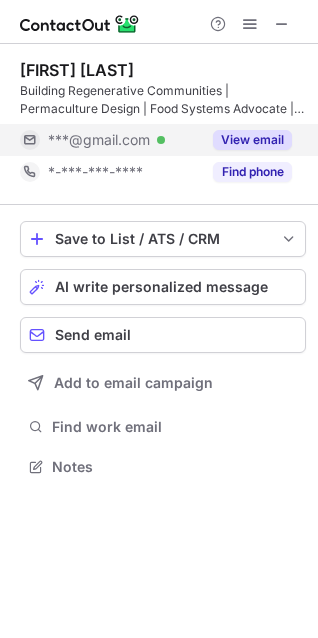 click on "View email" at bounding box center [252, 140] 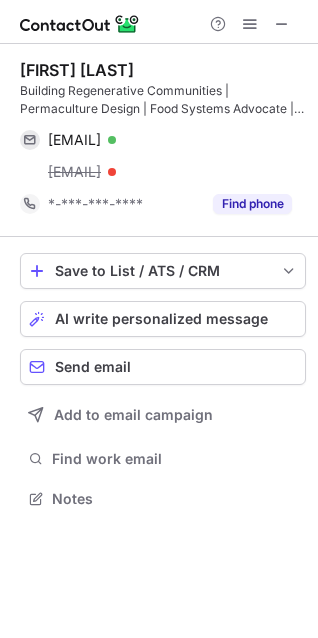 scroll, scrollTop: 10, scrollLeft: 10, axis: both 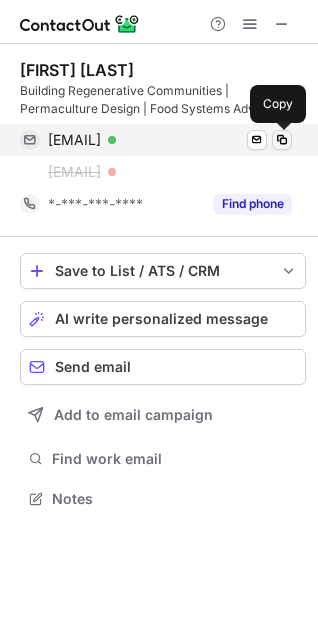 click at bounding box center [282, 140] 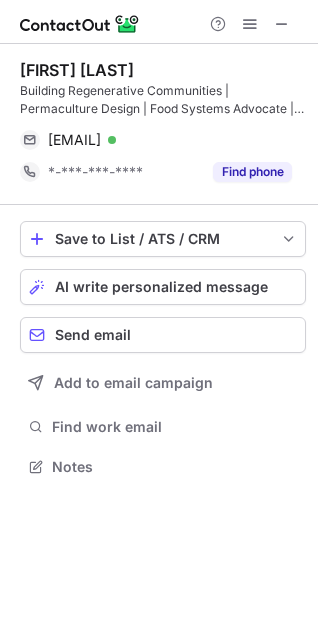 scroll, scrollTop: 453, scrollLeft: 318, axis: both 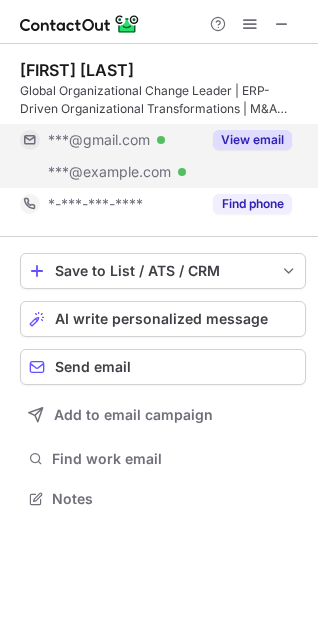 click on "View email" at bounding box center [252, 140] 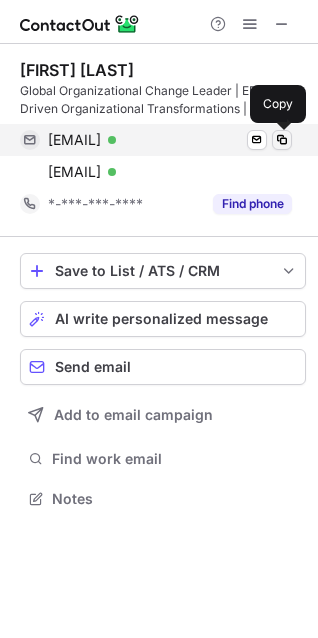 click at bounding box center (282, 140) 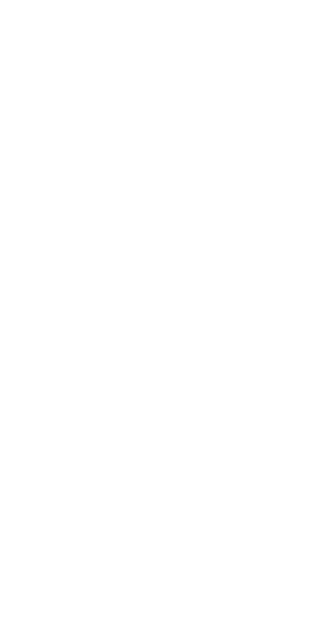 scroll, scrollTop: 0, scrollLeft: 0, axis: both 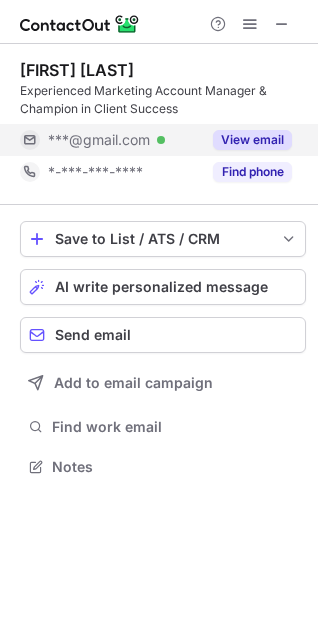 click on "View email" at bounding box center (252, 140) 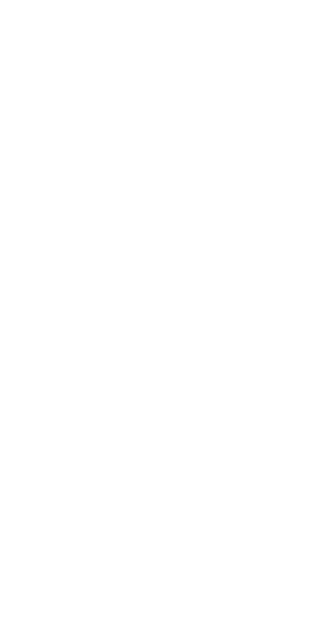 scroll, scrollTop: 0, scrollLeft: 0, axis: both 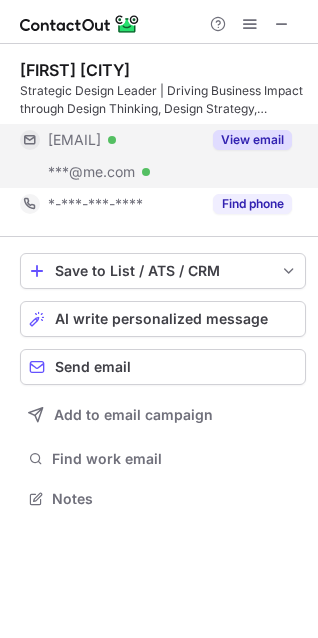 click on "View email" at bounding box center (252, 140) 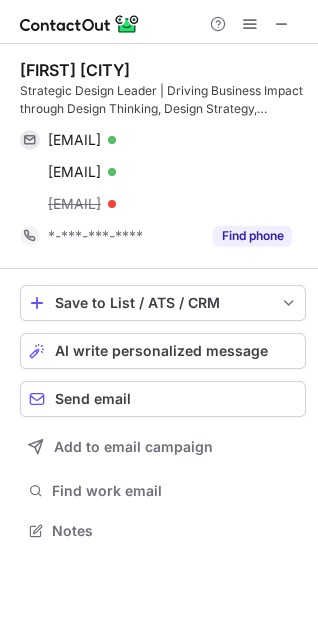 scroll, scrollTop: 10, scrollLeft: 10, axis: both 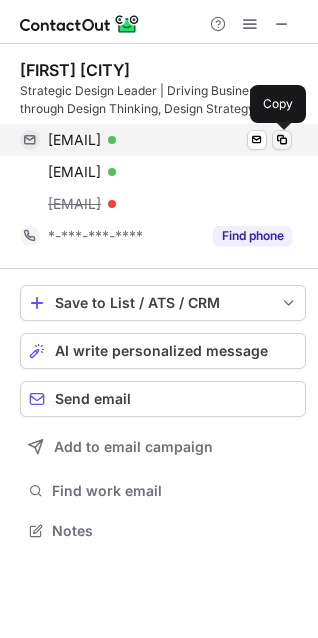 click at bounding box center [282, 140] 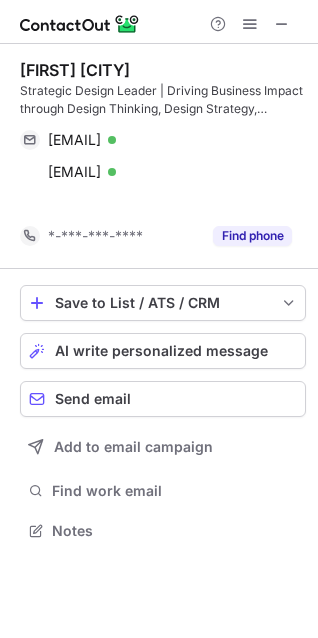 scroll, scrollTop: 485, scrollLeft: 318, axis: both 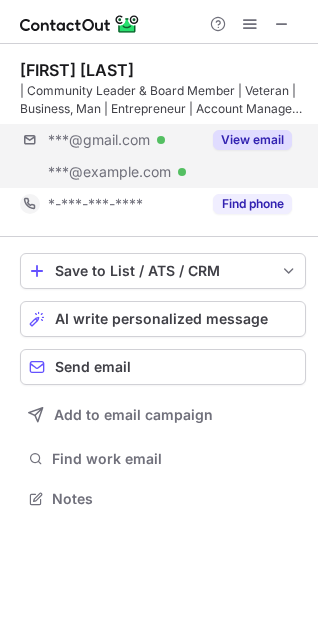 click on "View email" at bounding box center [252, 140] 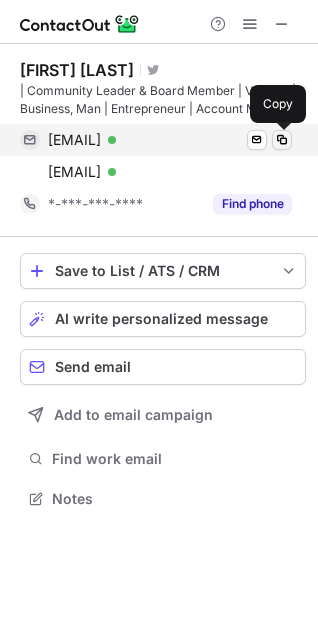 click at bounding box center (282, 140) 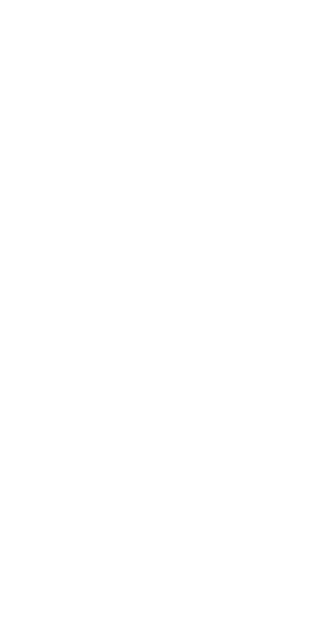 scroll, scrollTop: 0, scrollLeft: 0, axis: both 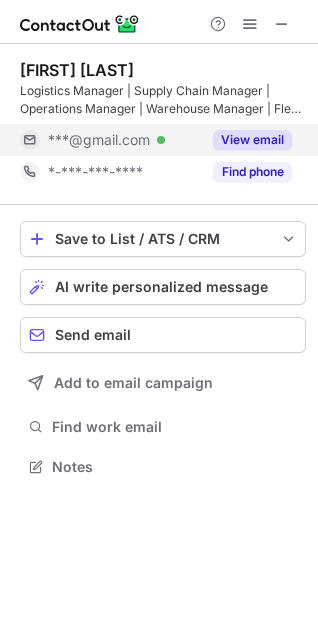 click on "View email" at bounding box center (246, 140) 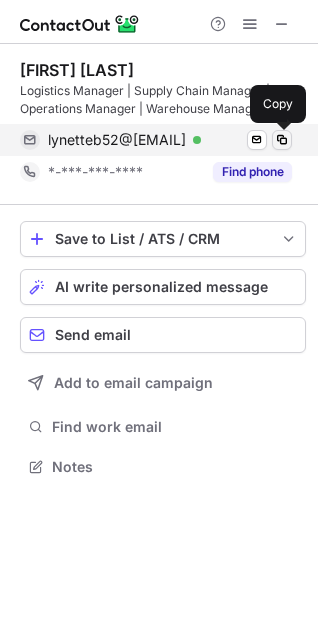 click at bounding box center [282, 140] 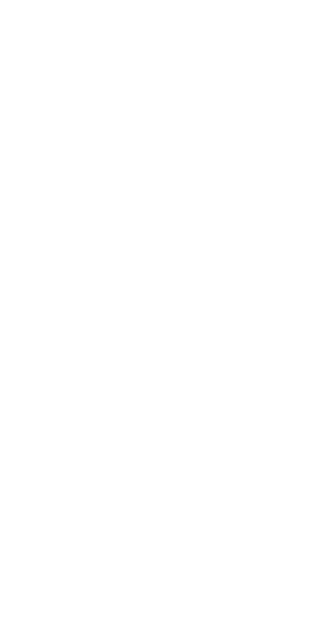 scroll, scrollTop: 0, scrollLeft: 0, axis: both 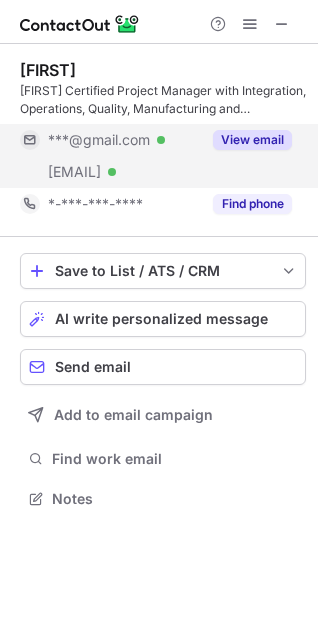 click on "View email" at bounding box center (252, 140) 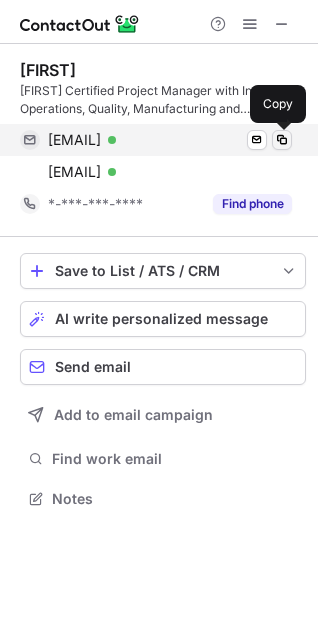 click at bounding box center (282, 140) 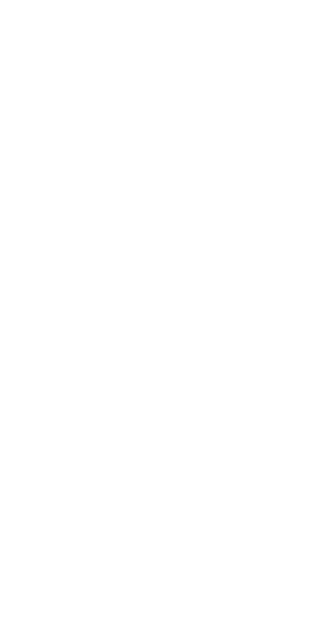 scroll, scrollTop: 0, scrollLeft: 0, axis: both 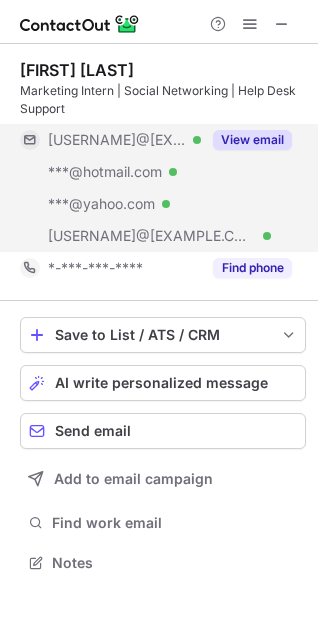 click on "View email" at bounding box center (252, 140) 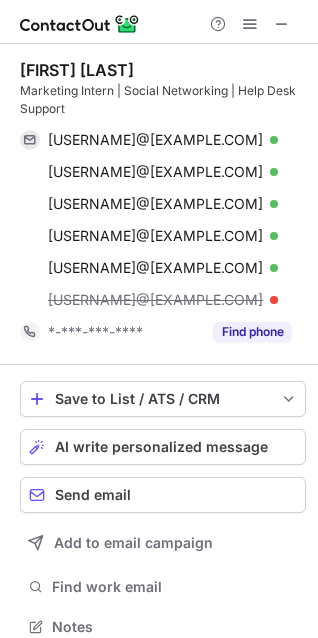 scroll, scrollTop: 10, scrollLeft: 10, axis: both 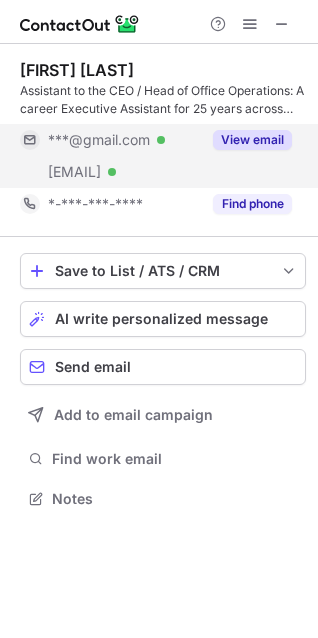 click on "View email" at bounding box center (252, 140) 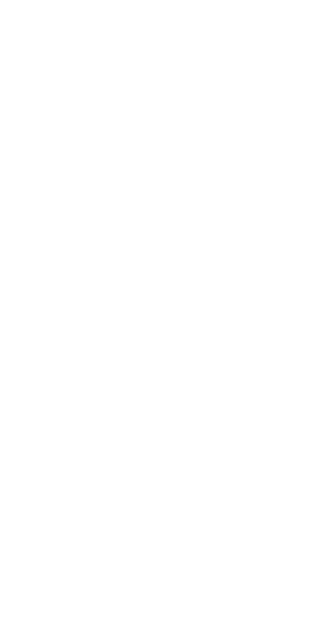 scroll, scrollTop: 0, scrollLeft: 0, axis: both 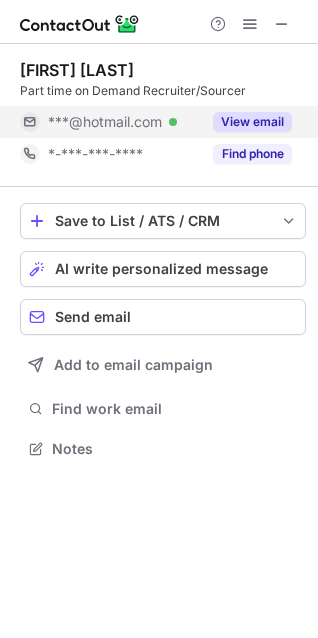 click on "View email" at bounding box center (252, 122) 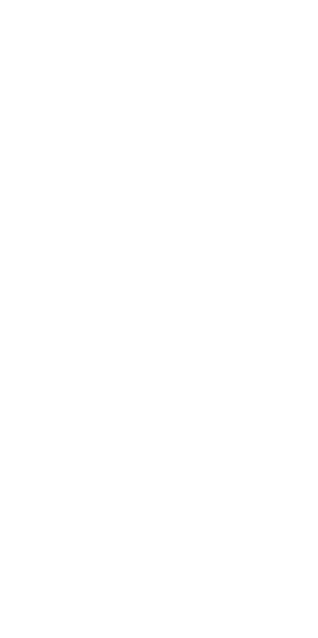 scroll, scrollTop: 0, scrollLeft: 0, axis: both 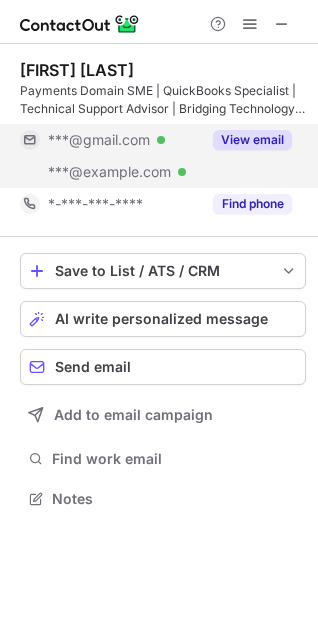 click on "View email" at bounding box center (252, 140) 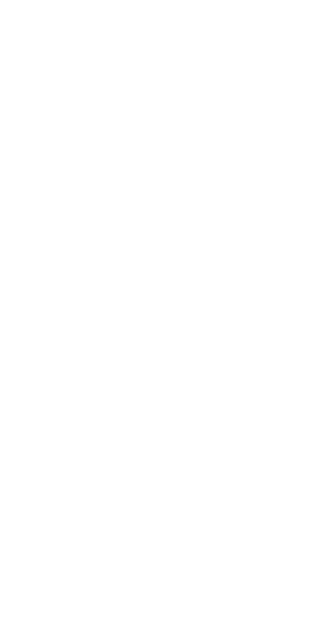 scroll, scrollTop: 0, scrollLeft: 0, axis: both 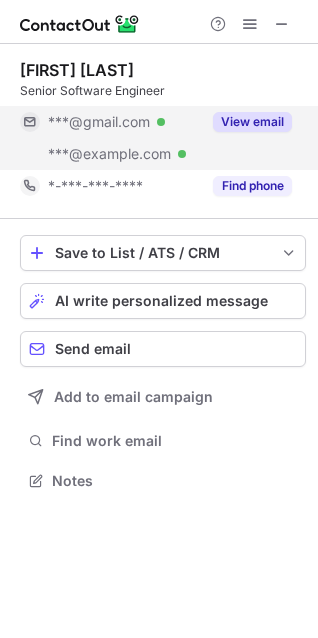 click on "View email" at bounding box center [252, 122] 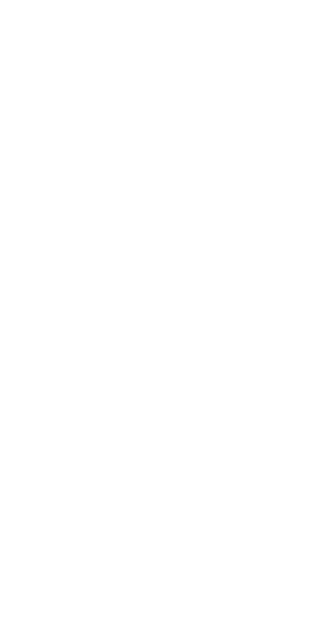 scroll, scrollTop: 0, scrollLeft: 0, axis: both 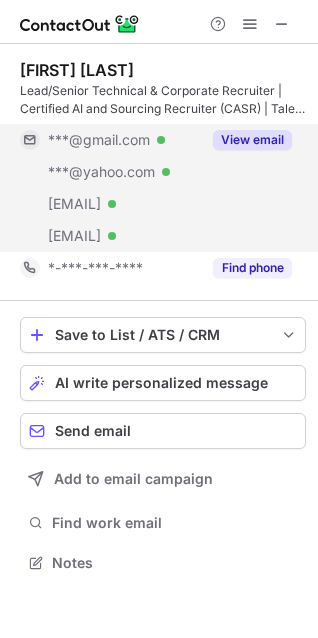 click on "View email" at bounding box center [252, 140] 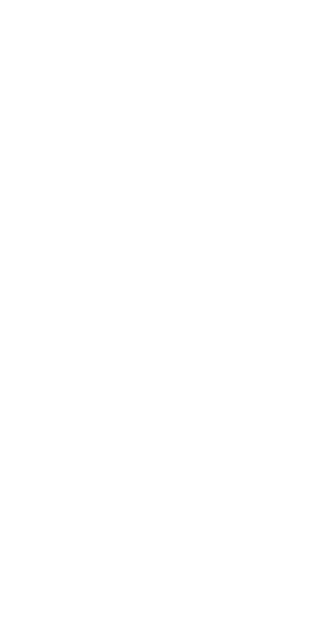 scroll, scrollTop: 0, scrollLeft: 0, axis: both 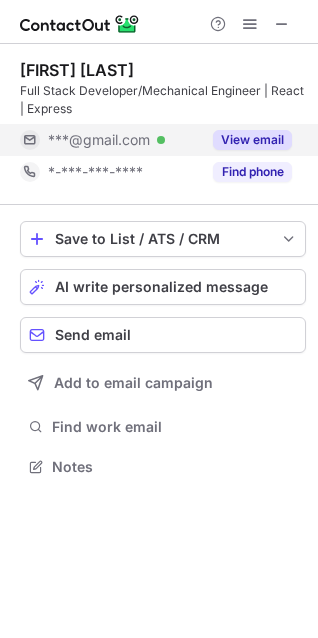 click on "View email" at bounding box center (252, 140) 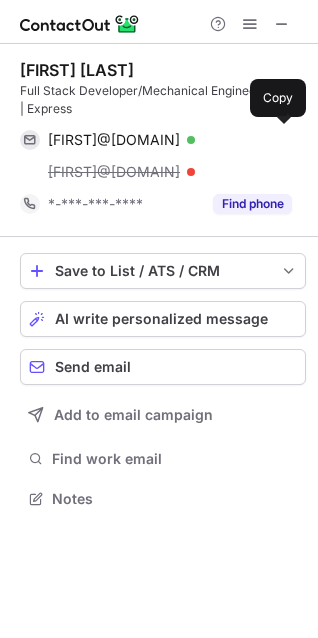 scroll, scrollTop: 10, scrollLeft: 10, axis: both 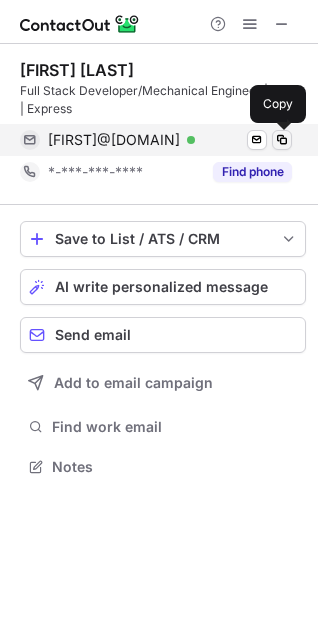 click at bounding box center [282, 140] 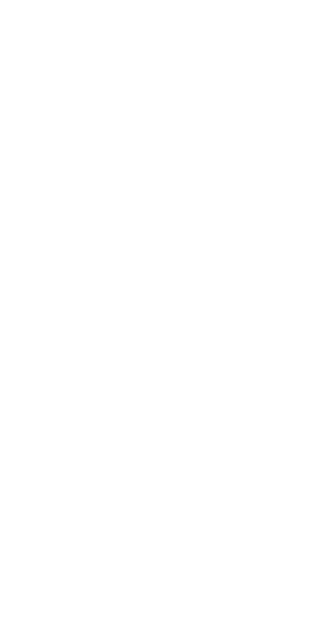 scroll, scrollTop: 0, scrollLeft: 0, axis: both 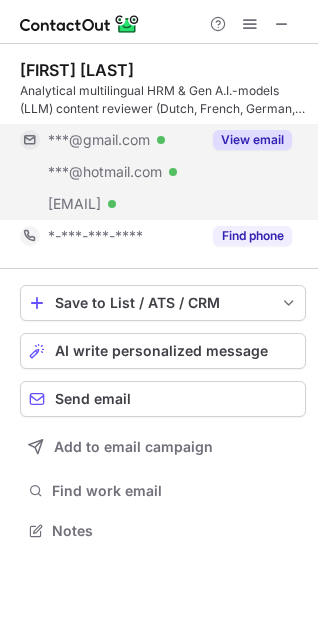 click on "View email" at bounding box center (252, 140) 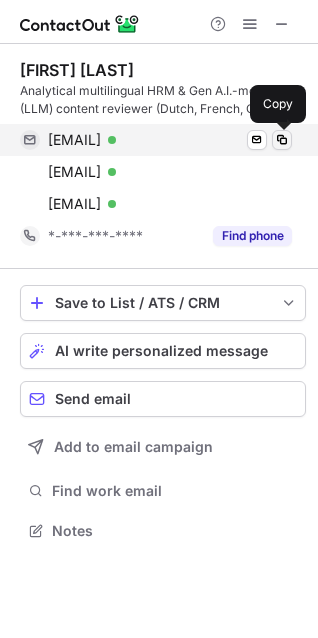 click at bounding box center [282, 140] 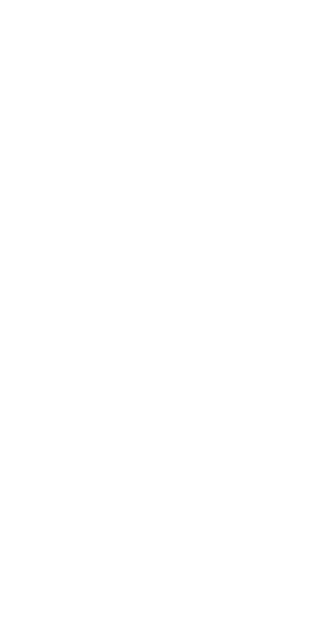 scroll, scrollTop: 0, scrollLeft: 0, axis: both 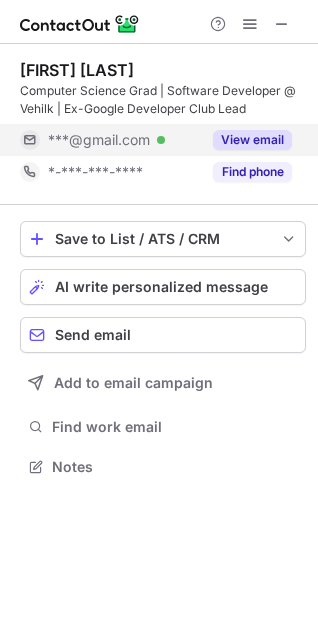 click on "View email" at bounding box center (246, 140) 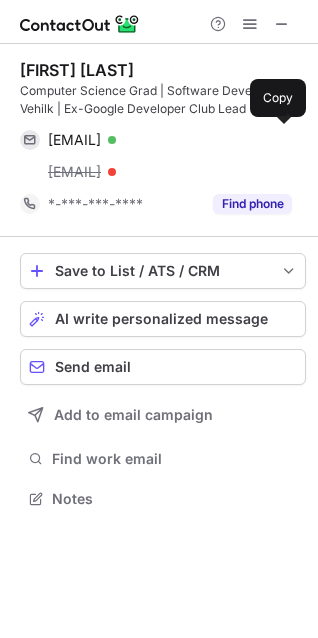 scroll, scrollTop: 10, scrollLeft: 10, axis: both 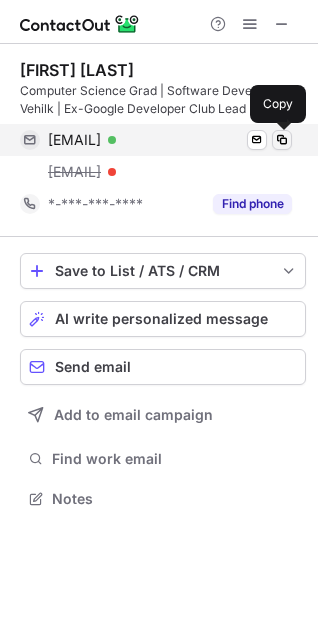 click at bounding box center (282, 140) 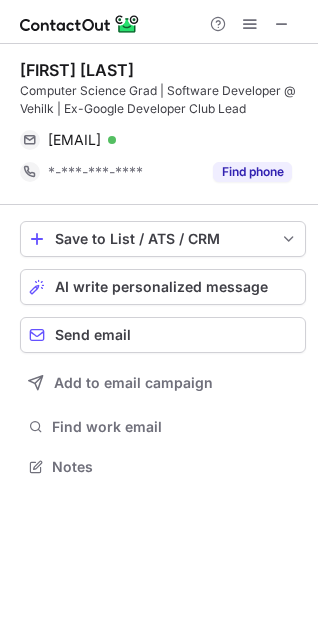scroll, scrollTop: 453, scrollLeft: 318, axis: both 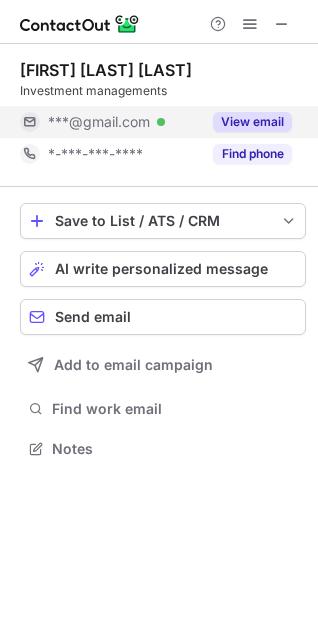 click on "View email" at bounding box center (252, 122) 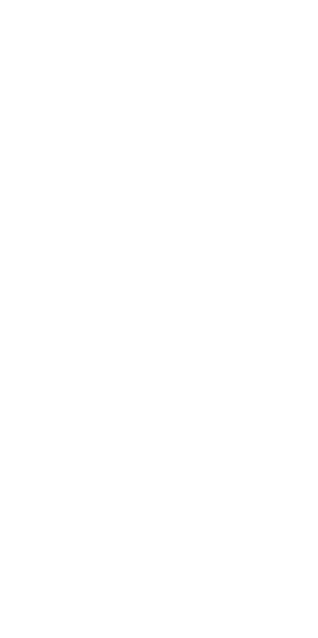 scroll, scrollTop: 0, scrollLeft: 0, axis: both 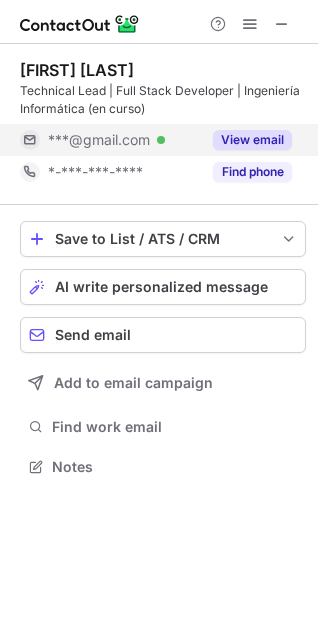 click on "View email" at bounding box center (252, 140) 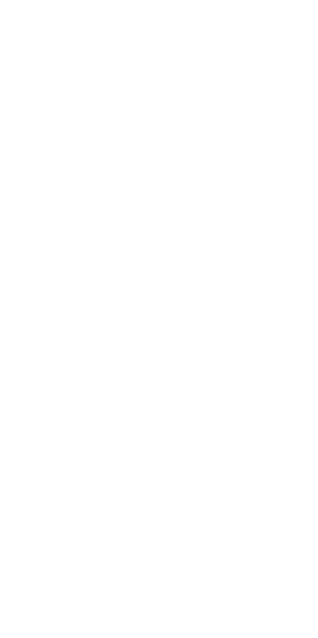 scroll, scrollTop: 0, scrollLeft: 0, axis: both 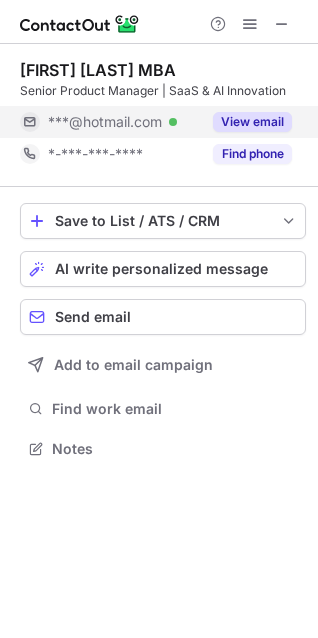 click on "View email" at bounding box center [252, 122] 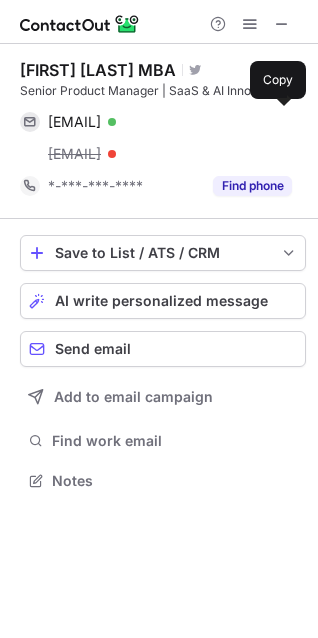 scroll, scrollTop: 10, scrollLeft: 10, axis: both 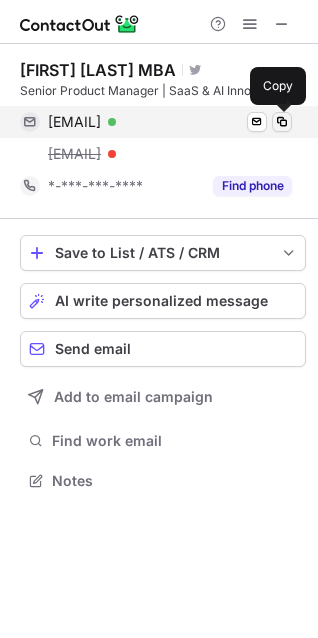 click at bounding box center (282, 122) 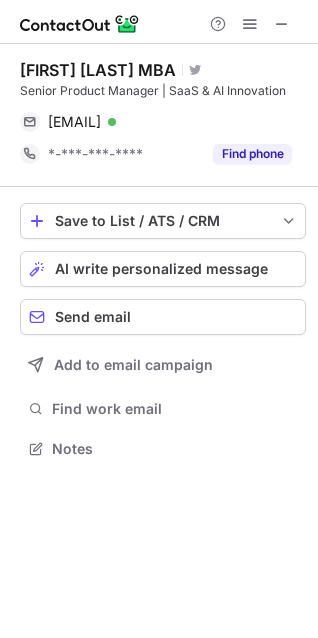 scroll, scrollTop: 435, scrollLeft: 318, axis: both 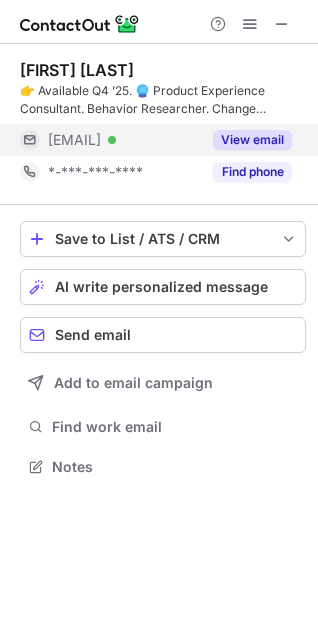 click on "View email" at bounding box center [252, 140] 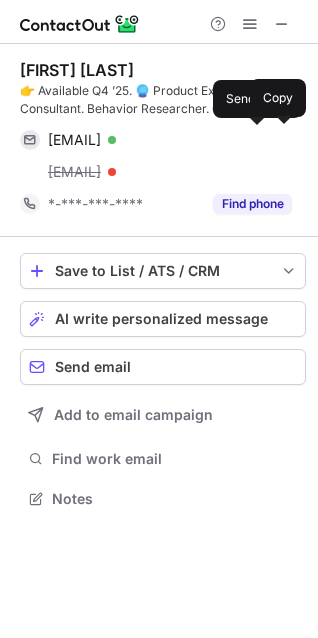 scroll, scrollTop: 10, scrollLeft: 10, axis: both 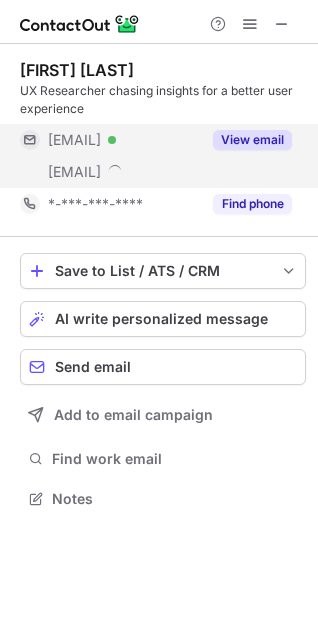 click on "View email" at bounding box center (252, 140) 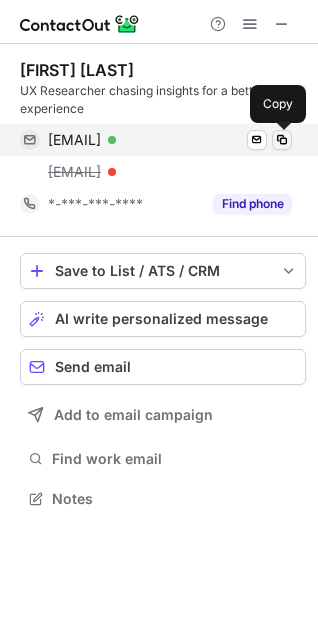 click at bounding box center (282, 140) 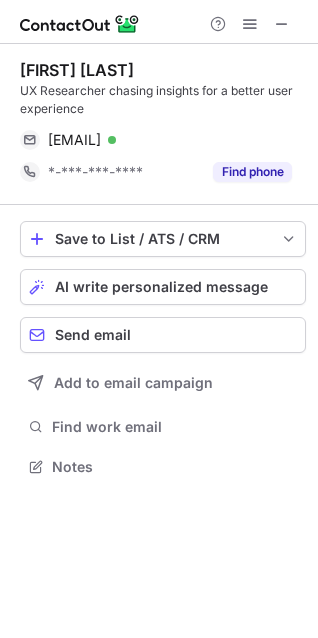 scroll, scrollTop: 453, scrollLeft: 318, axis: both 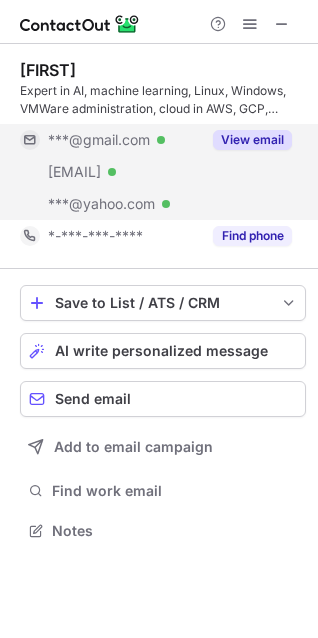 click on "View email" at bounding box center (246, 140) 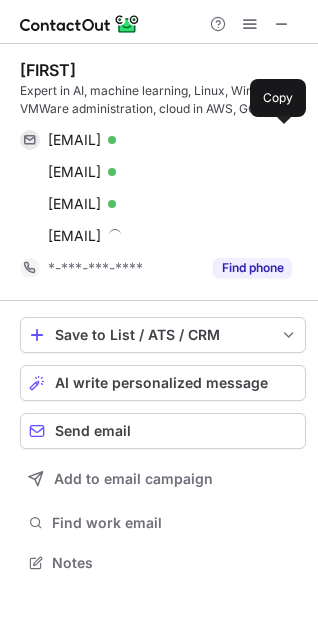 scroll, scrollTop: 10, scrollLeft: 10, axis: both 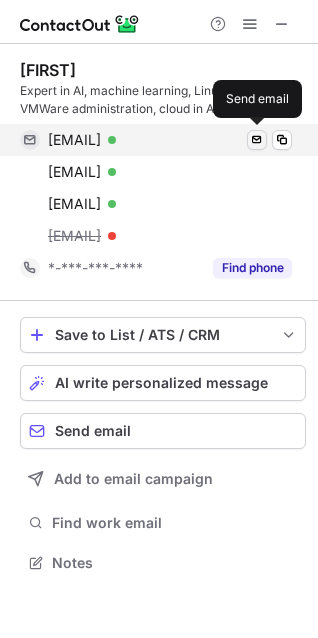 click at bounding box center (282, 140) 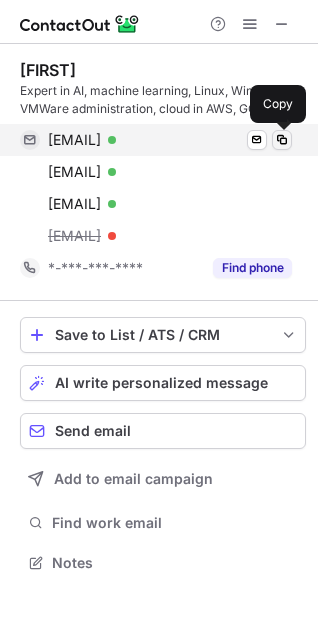 click at bounding box center [282, 140] 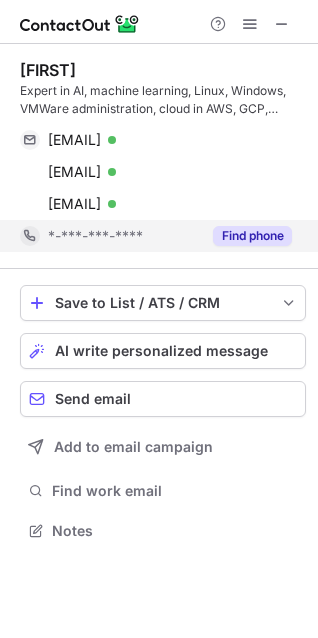 scroll, scrollTop: 517, scrollLeft: 318, axis: both 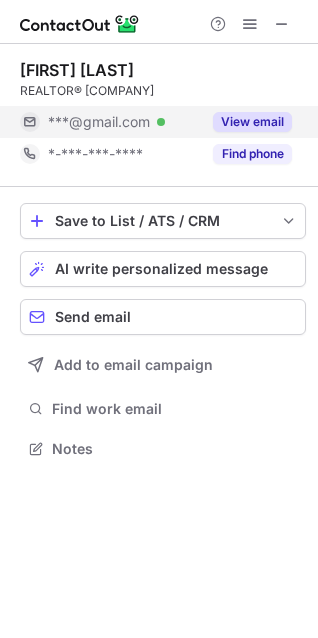 click on "View email" at bounding box center [252, 122] 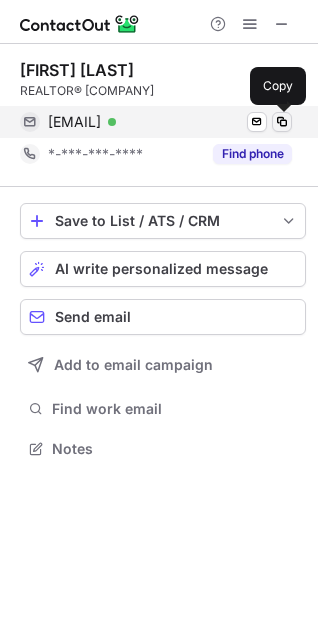 click at bounding box center (282, 122) 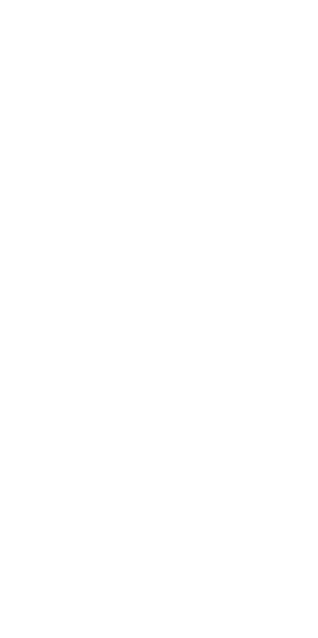scroll, scrollTop: 0, scrollLeft: 0, axis: both 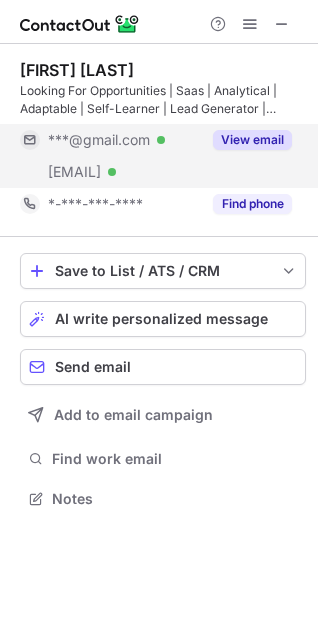 click on "View email" at bounding box center (252, 140) 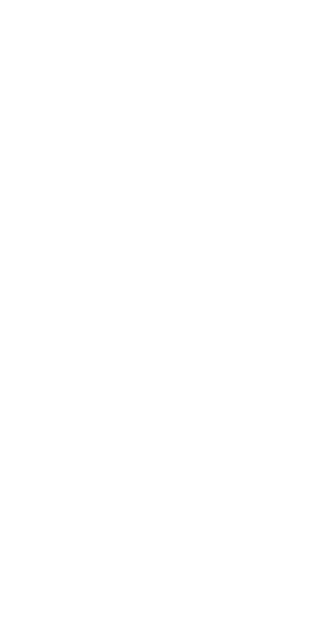 scroll, scrollTop: 0, scrollLeft: 0, axis: both 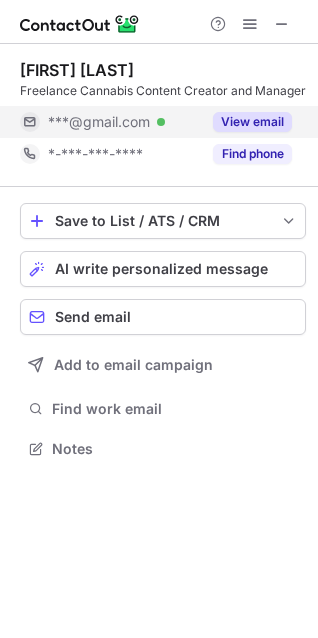 click on "View email" at bounding box center (252, 122) 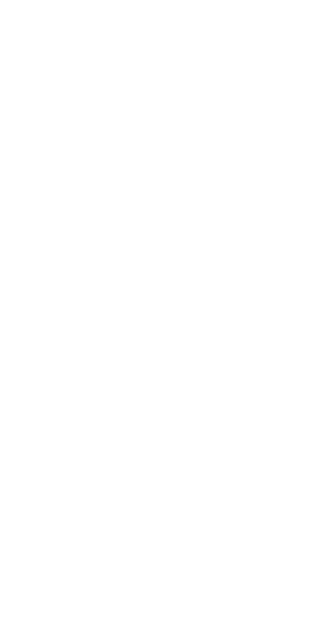 scroll, scrollTop: 0, scrollLeft: 0, axis: both 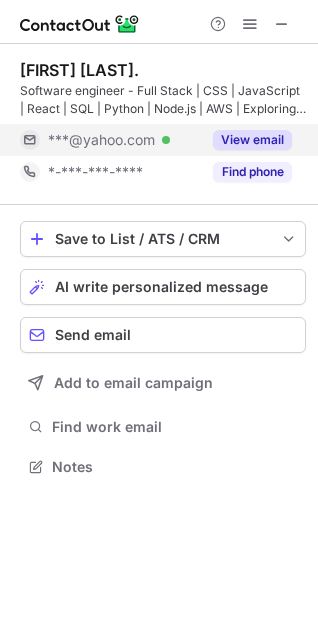 click on "View email" at bounding box center (252, 140) 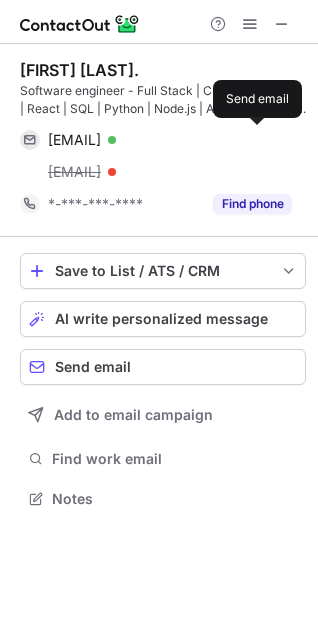 scroll, scrollTop: 10, scrollLeft: 10, axis: both 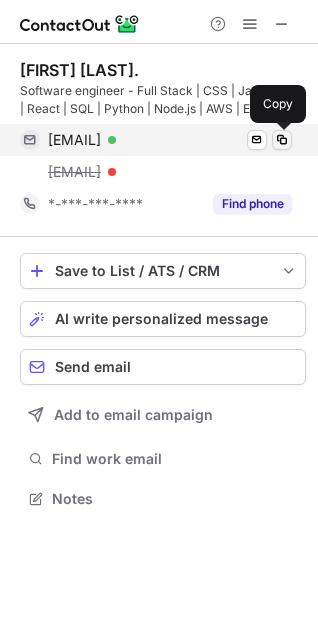 click at bounding box center [282, 140] 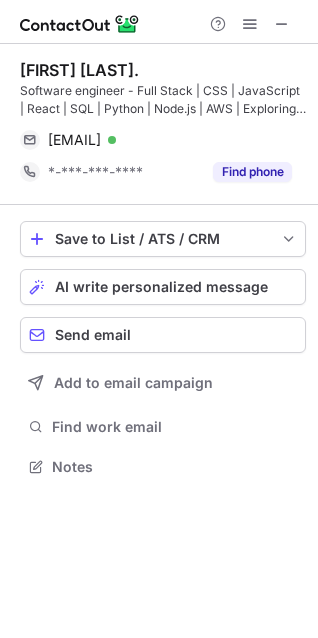 scroll, scrollTop: 453, scrollLeft: 318, axis: both 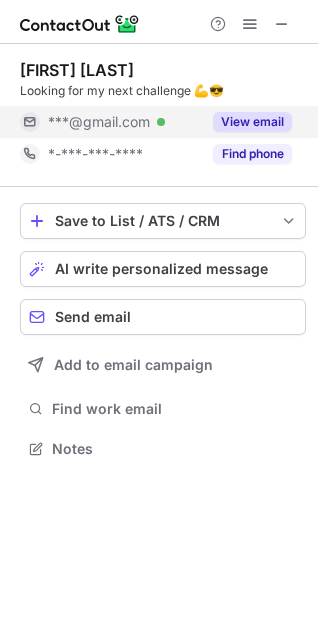 click on "View email" at bounding box center (252, 122) 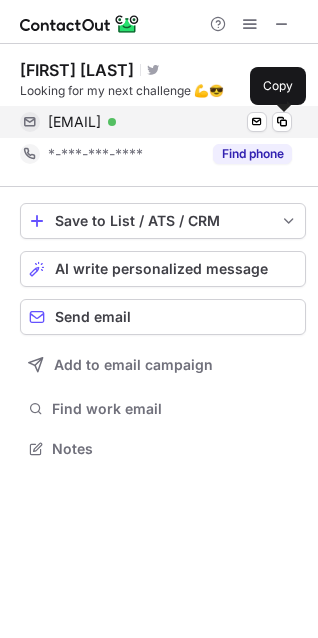click at bounding box center [282, 122] 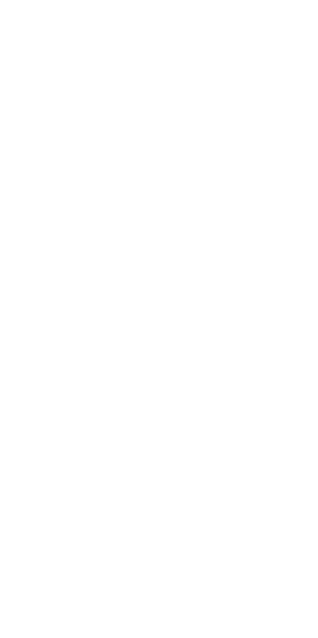 scroll, scrollTop: 0, scrollLeft: 0, axis: both 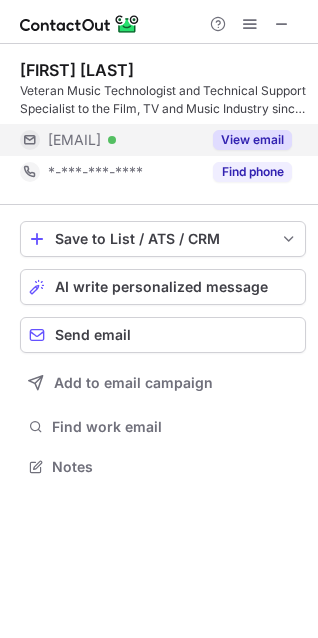 click on "View email" at bounding box center [252, 140] 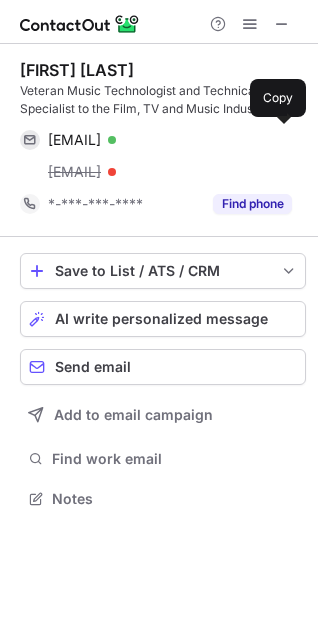 scroll, scrollTop: 10, scrollLeft: 10, axis: both 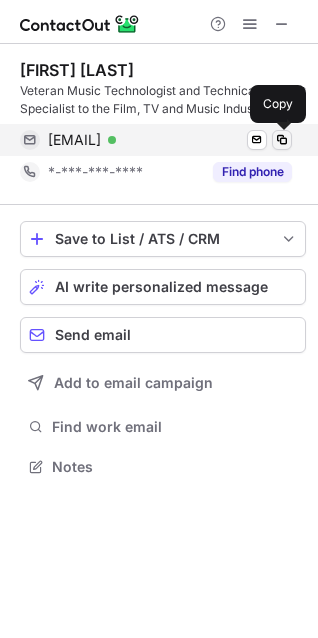 click at bounding box center (282, 140) 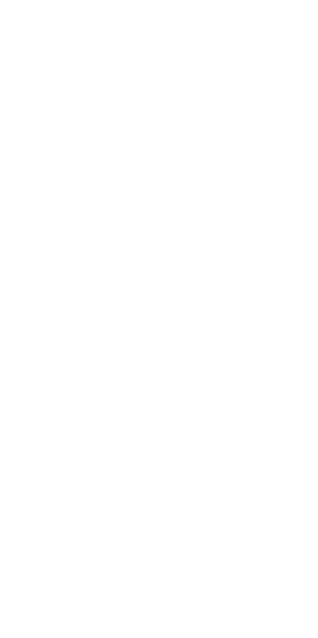 scroll, scrollTop: 0, scrollLeft: 0, axis: both 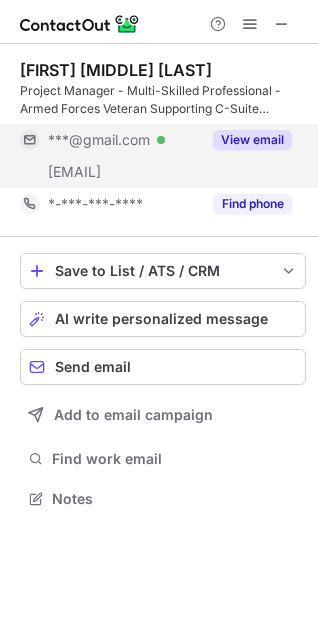 click on "View email" at bounding box center [252, 140] 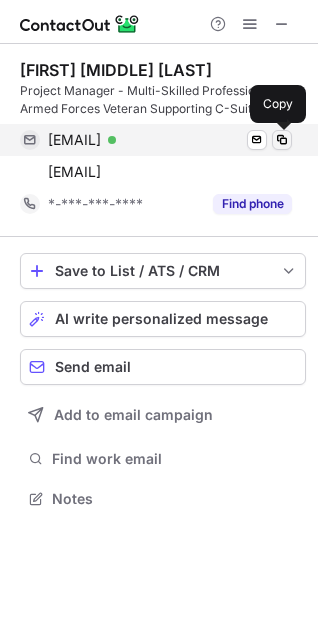 click at bounding box center (282, 140) 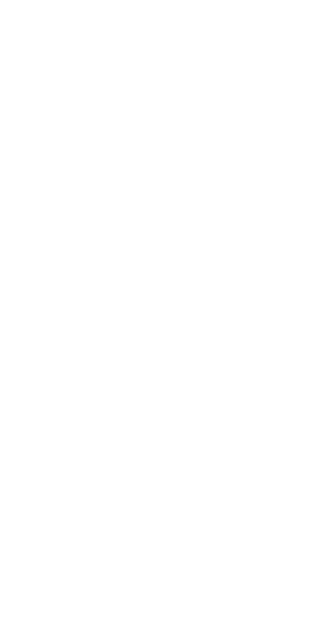 scroll, scrollTop: 0, scrollLeft: 0, axis: both 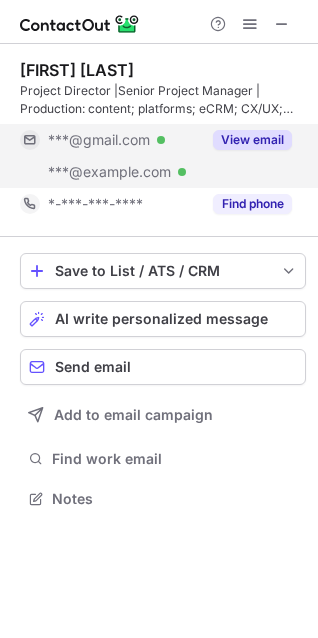 click on "View email" at bounding box center [252, 140] 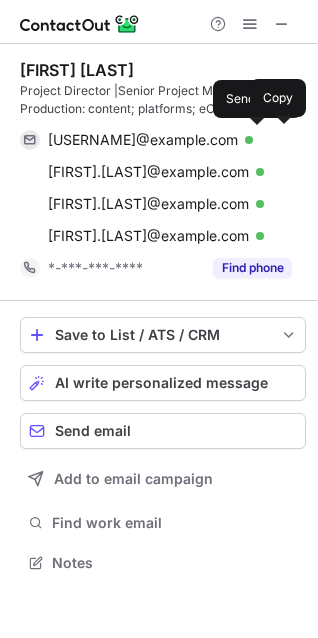 scroll, scrollTop: 10, scrollLeft: 10, axis: both 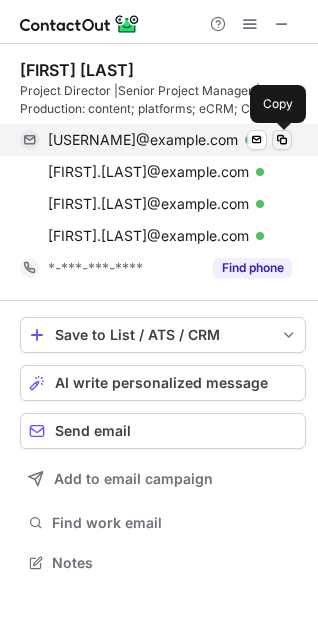 click at bounding box center (282, 140) 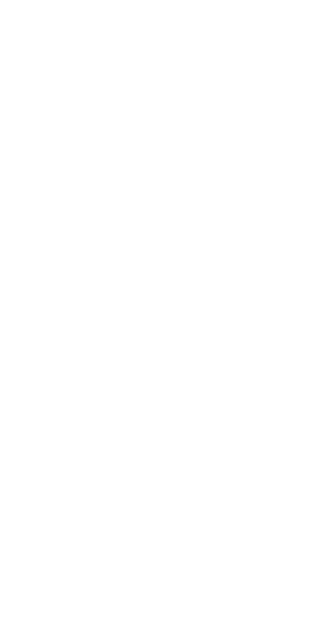 scroll, scrollTop: 0, scrollLeft: 0, axis: both 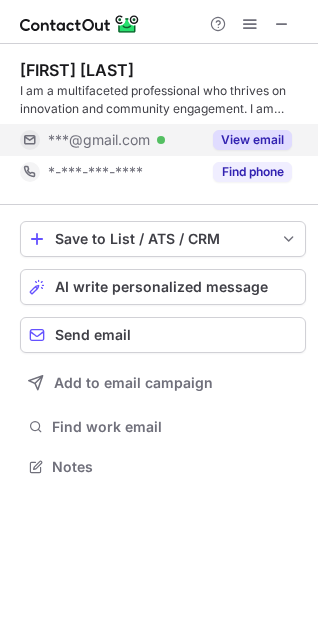 click on "View email" at bounding box center (252, 140) 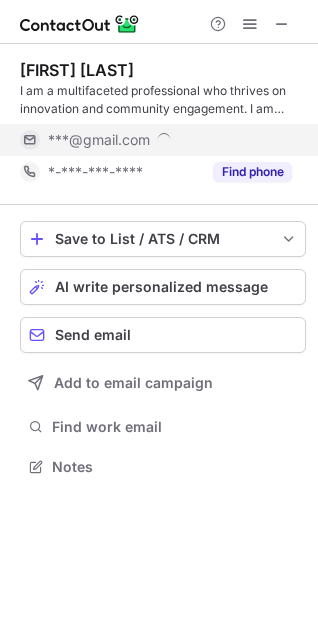 scroll, scrollTop: 10, scrollLeft: 10, axis: both 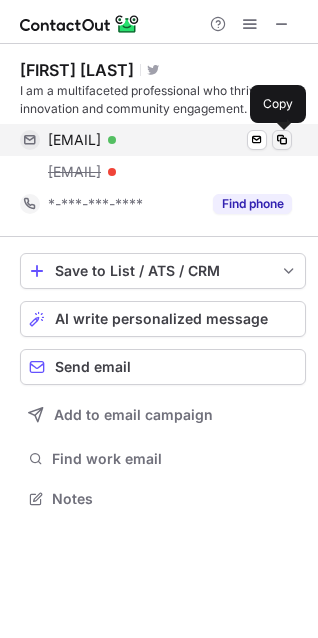 click at bounding box center (282, 140) 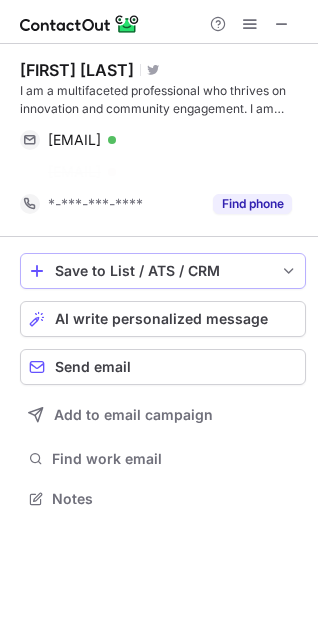 scroll, scrollTop: 453, scrollLeft: 318, axis: both 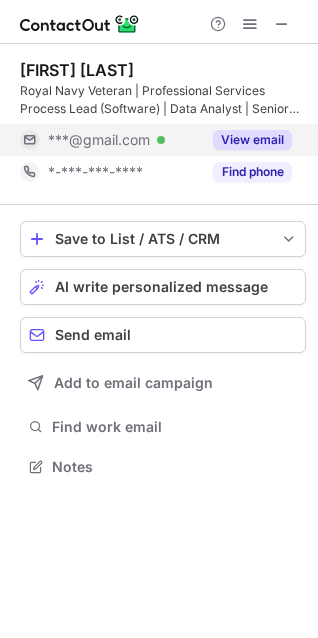 click on "View email" at bounding box center [252, 140] 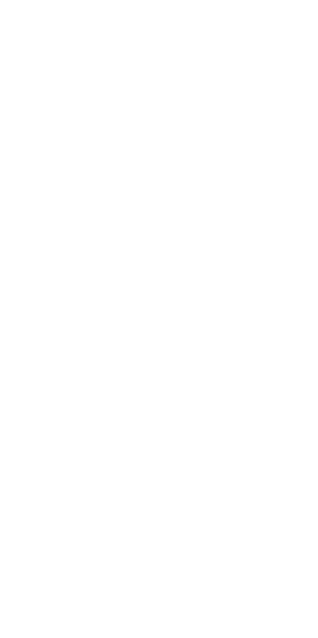 scroll, scrollTop: 0, scrollLeft: 0, axis: both 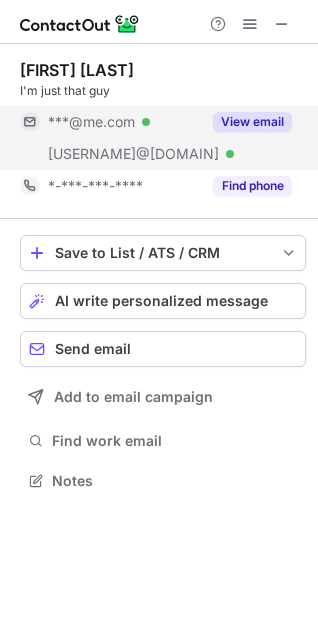 click on "View email" at bounding box center [252, 122] 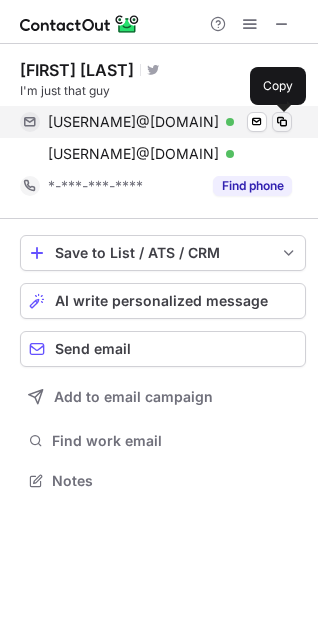 click at bounding box center (282, 122) 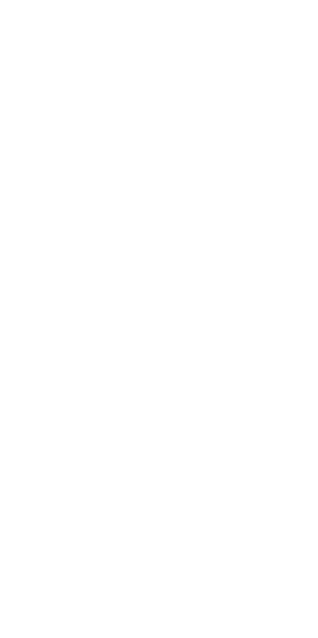 scroll, scrollTop: 0, scrollLeft: 0, axis: both 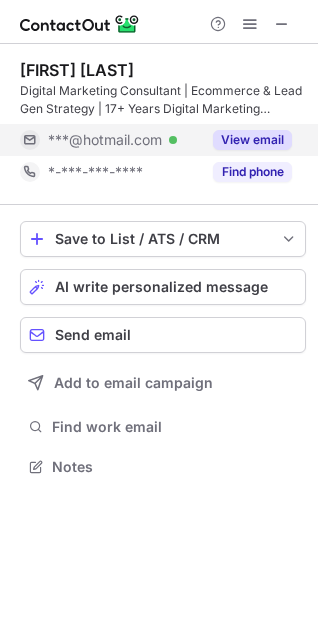click on "View email" at bounding box center (246, 140) 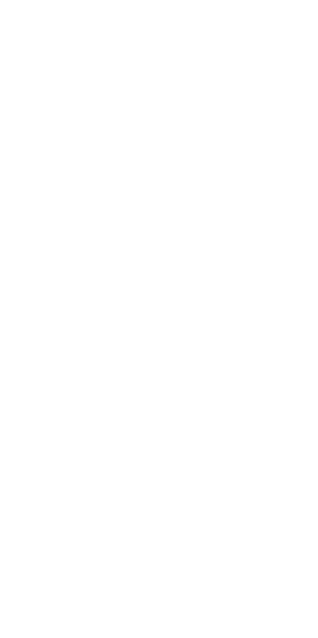 scroll, scrollTop: 0, scrollLeft: 0, axis: both 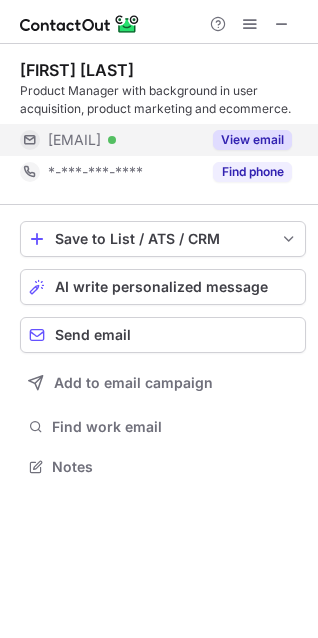 click on "View email" at bounding box center (252, 140) 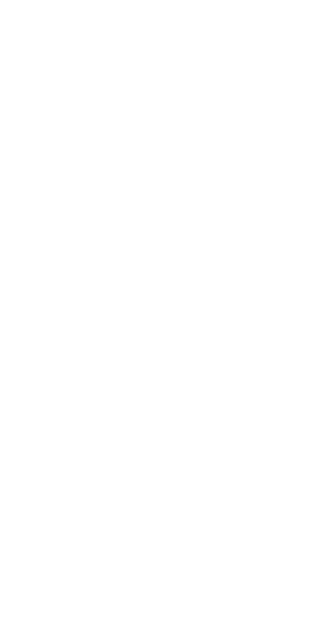scroll, scrollTop: 0, scrollLeft: 0, axis: both 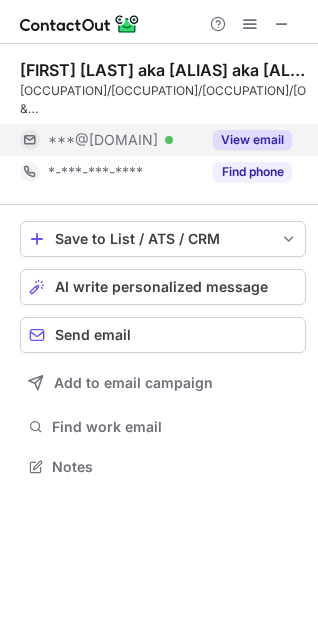 click on "View email" at bounding box center (252, 140) 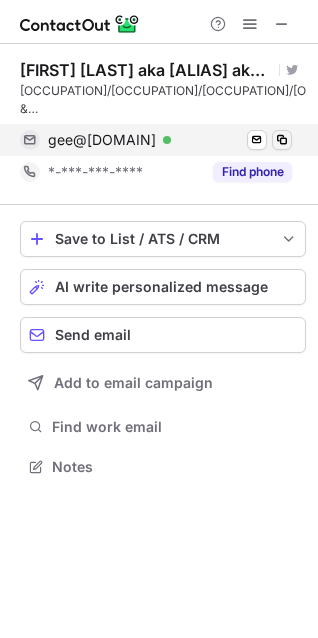 click at bounding box center [282, 140] 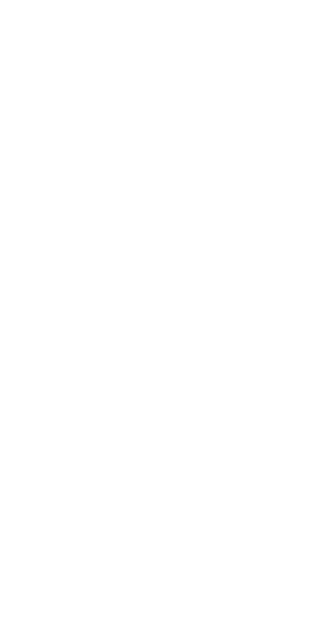 scroll, scrollTop: 0, scrollLeft: 0, axis: both 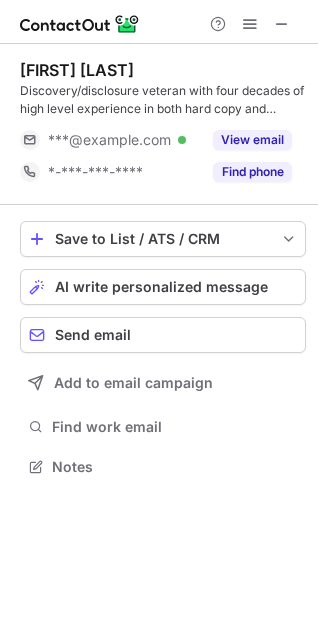 click on "View email" at bounding box center [252, 140] 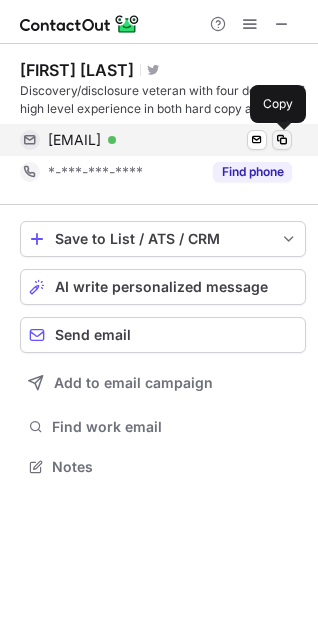 click at bounding box center [282, 140] 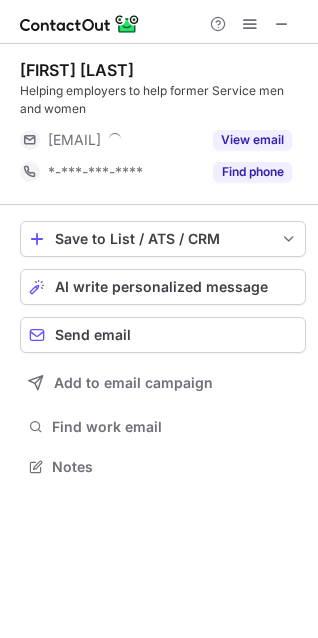 scroll, scrollTop: 0, scrollLeft: 0, axis: both 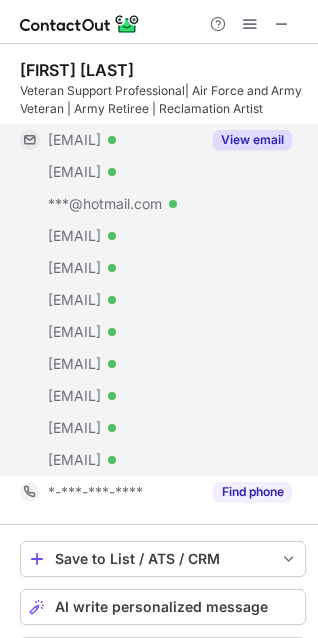 click on "View email" at bounding box center (252, 140) 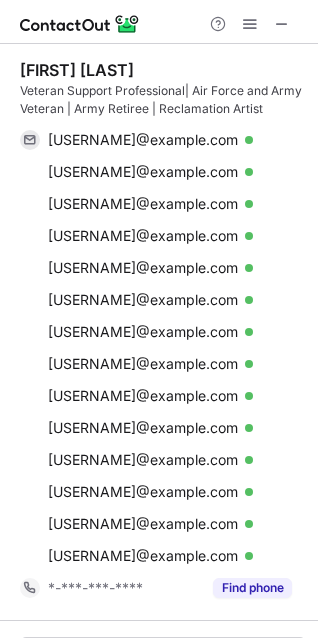 scroll, scrollTop: 10, scrollLeft: 10, axis: both 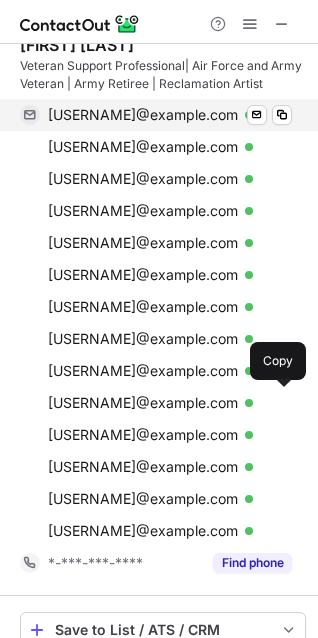 click at bounding box center (282, 147) 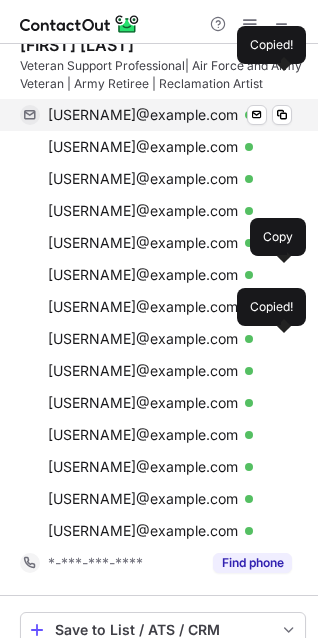 scroll, scrollTop: 53, scrollLeft: 0, axis: vertical 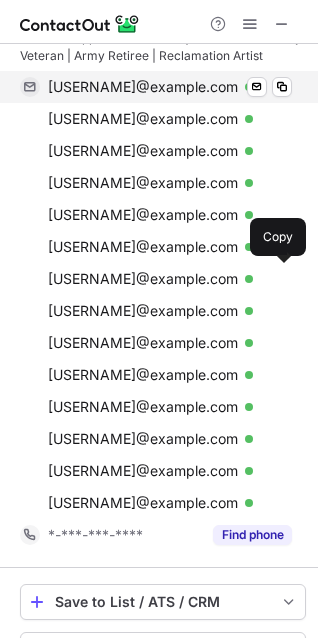 click on "j_young@lycos.com Verified" at bounding box center (170, 119) 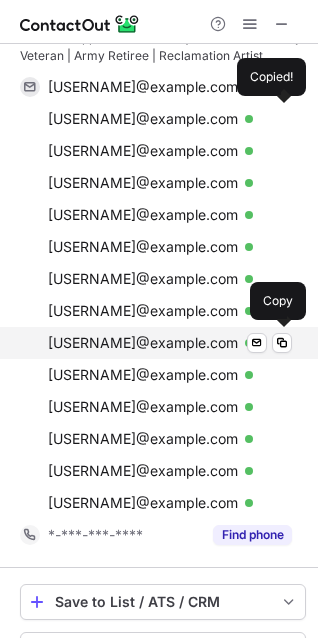 scroll, scrollTop: 275, scrollLeft: 0, axis: vertical 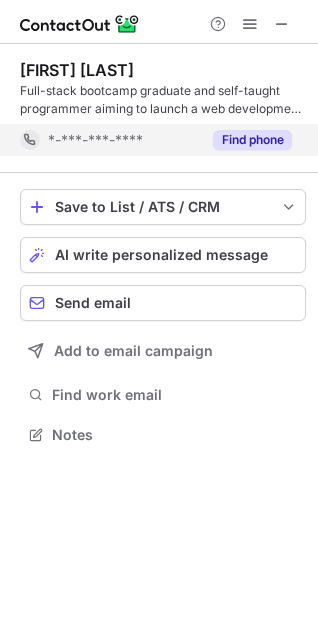 click on "Find phone" at bounding box center (252, 140) 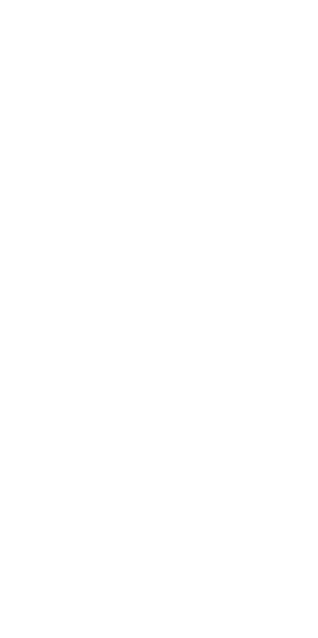 scroll, scrollTop: 0, scrollLeft: 0, axis: both 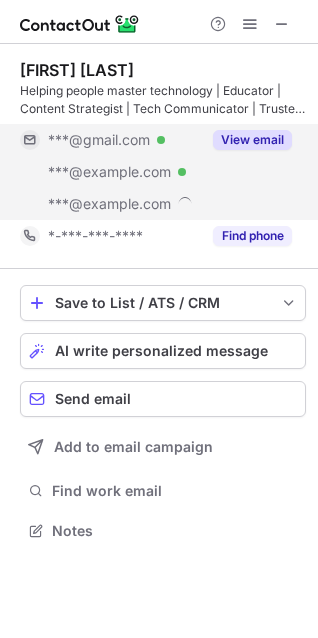 click on "View email" at bounding box center (252, 140) 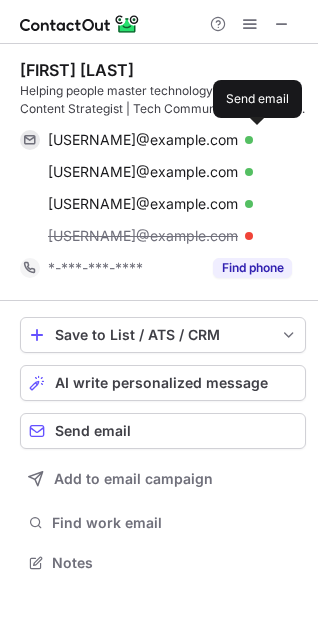 scroll, scrollTop: 10, scrollLeft: 10, axis: both 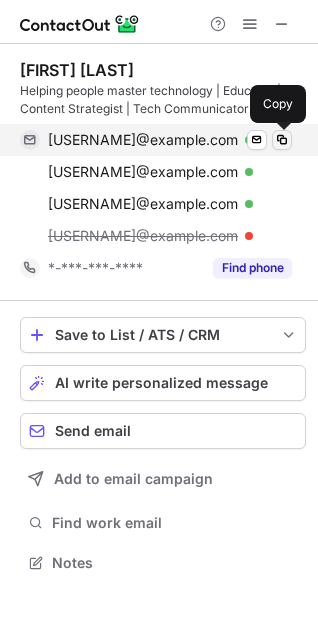 click at bounding box center (282, 140) 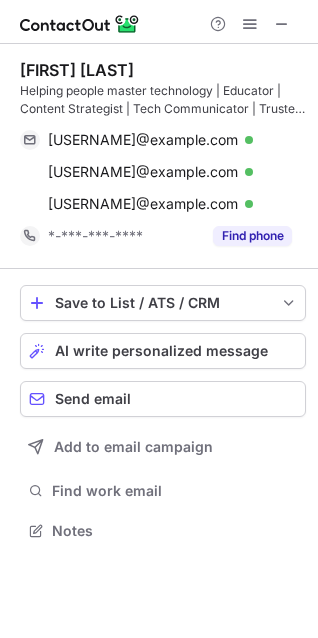 scroll, scrollTop: 517, scrollLeft: 318, axis: both 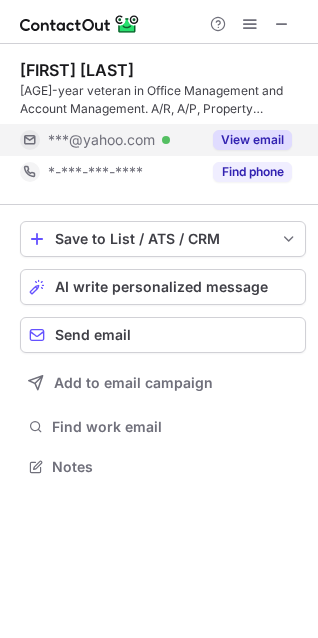 click on "View email" at bounding box center [252, 140] 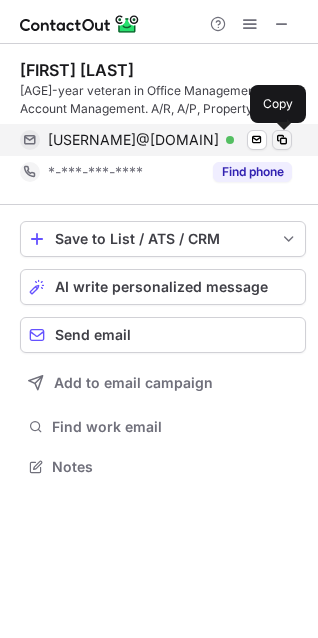 click at bounding box center (282, 140) 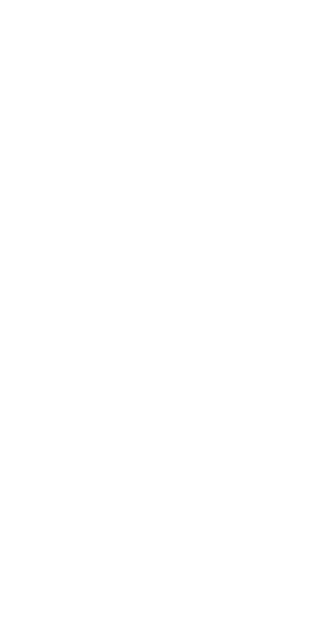 scroll, scrollTop: 0, scrollLeft: 0, axis: both 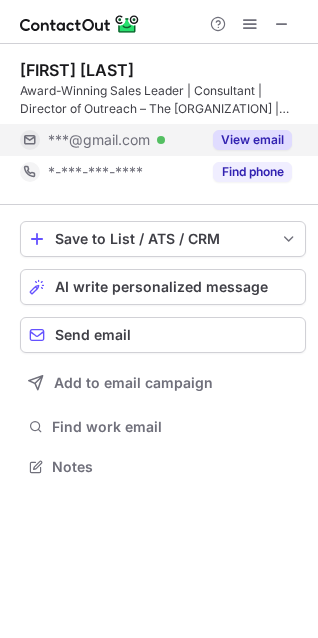 click on "View email" at bounding box center [252, 140] 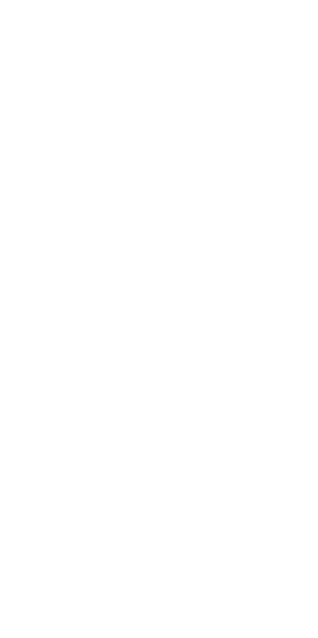 scroll, scrollTop: 0, scrollLeft: 0, axis: both 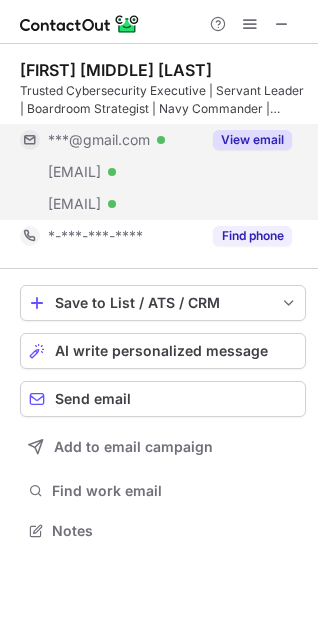 click on "View email" at bounding box center [252, 140] 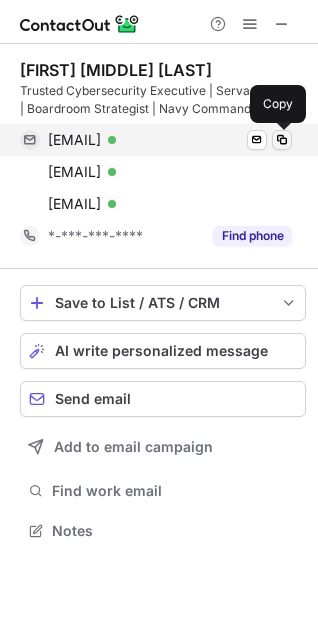 click at bounding box center [282, 140] 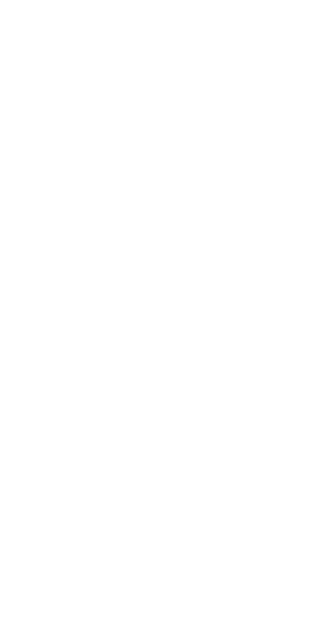 scroll, scrollTop: 0, scrollLeft: 0, axis: both 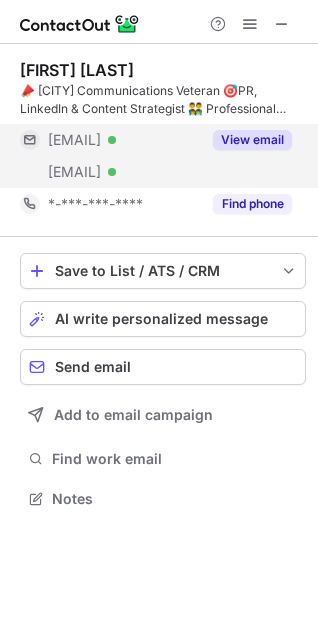 click on "View email" at bounding box center (252, 140) 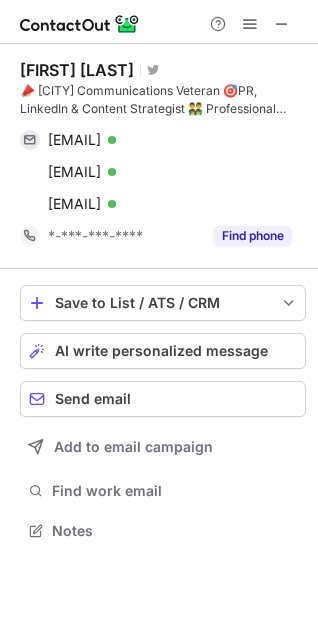 scroll, scrollTop: 10, scrollLeft: 10, axis: both 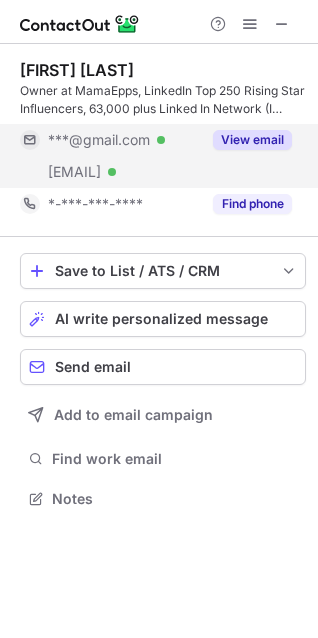 click on "View email" at bounding box center (252, 140) 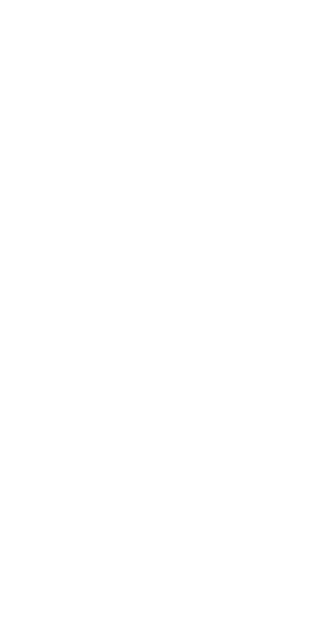 scroll, scrollTop: 0, scrollLeft: 0, axis: both 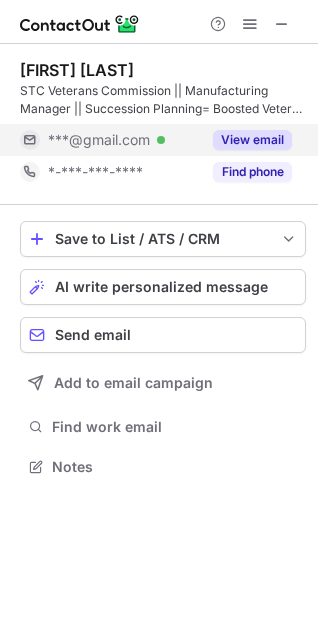 click on "View email" at bounding box center [252, 140] 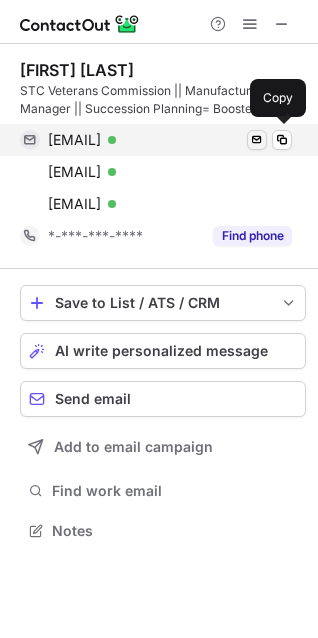 scroll, scrollTop: 10, scrollLeft: 10, axis: both 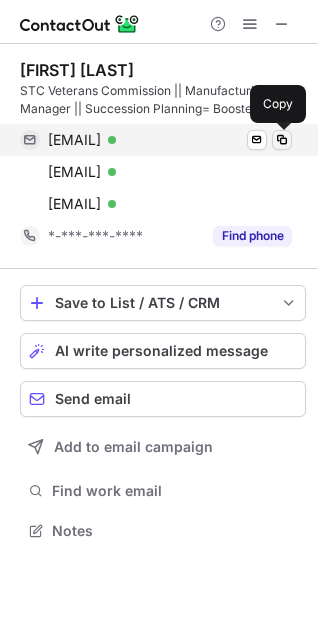 click at bounding box center (282, 140) 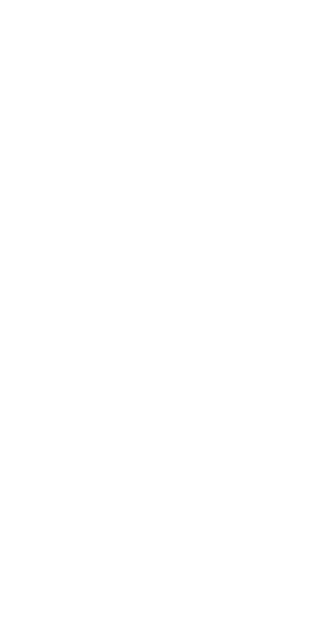 scroll, scrollTop: 0, scrollLeft: 0, axis: both 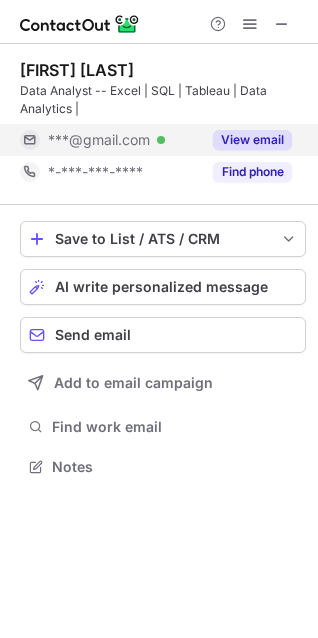 click on "View email" at bounding box center (252, 140) 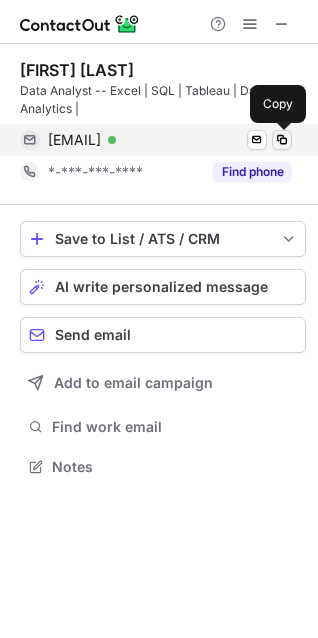 click at bounding box center [282, 140] 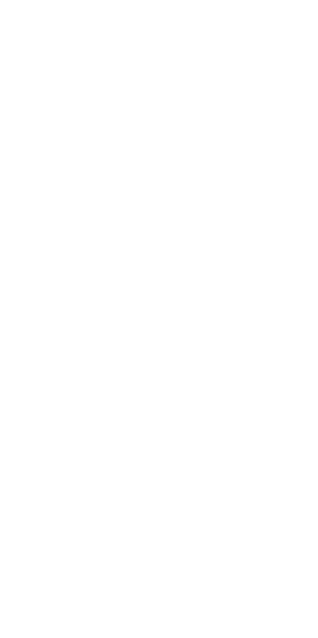 scroll, scrollTop: 0, scrollLeft: 0, axis: both 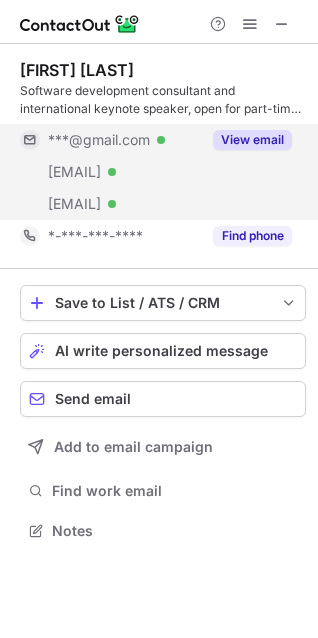 click on "View email" at bounding box center (252, 140) 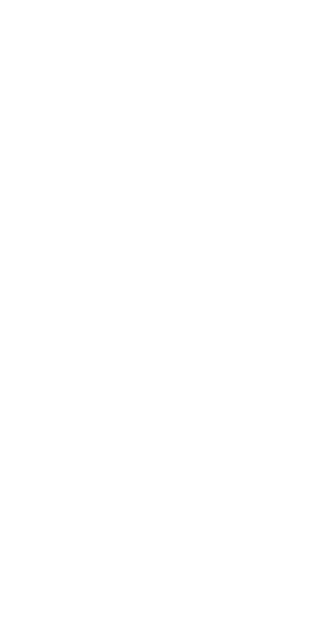 scroll, scrollTop: 0, scrollLeft: 0, axis: both 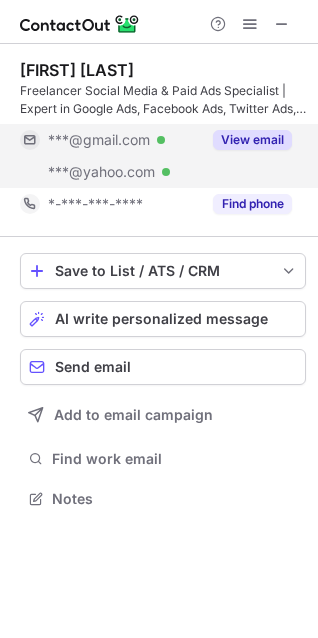 click on "View email" at bounding box center (252, 140) 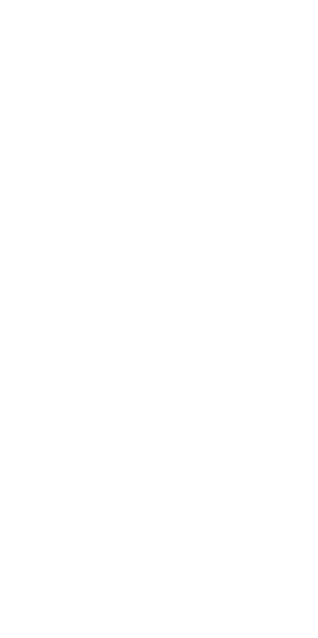 scroll, scrollTop: 0, scrollLeft: 0, axis: both 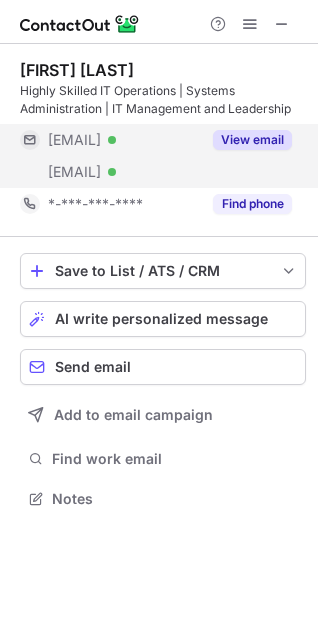 click on "View email" at bounding box center [252, 140] 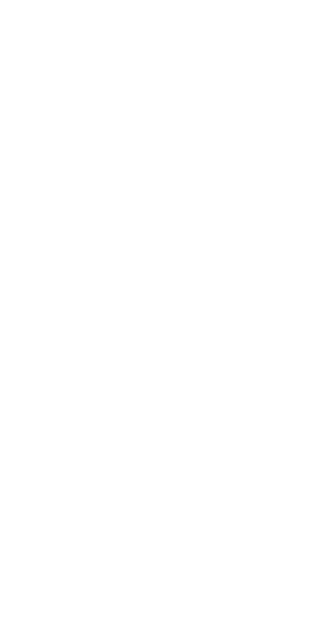 scroll, scrollTop: 0, scrollLeft: 0, axis: both 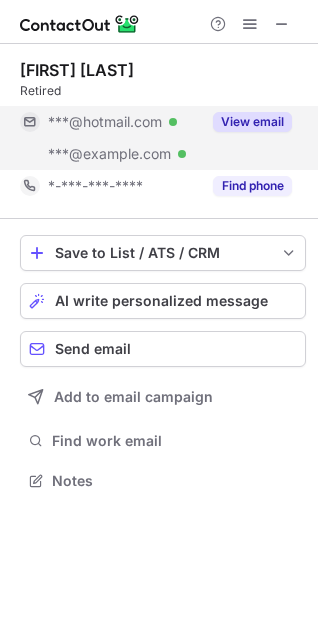 click on "View email" at bounding box center [252, 122] 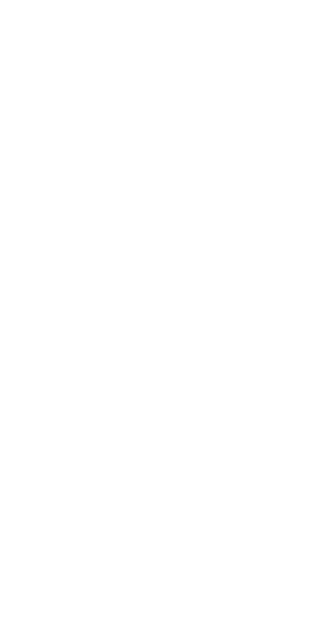scroll, scrollTop: 0, scrollLeft: 0, axis: both 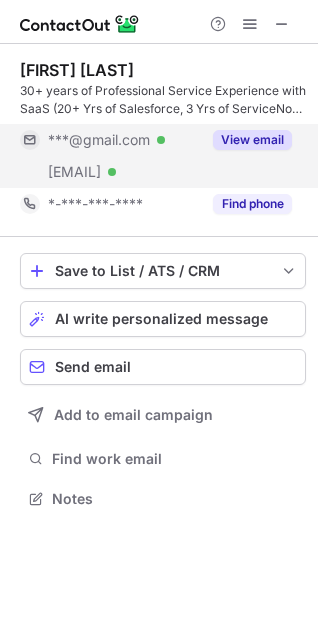 click on "View email" at bounding box center (246, 140) 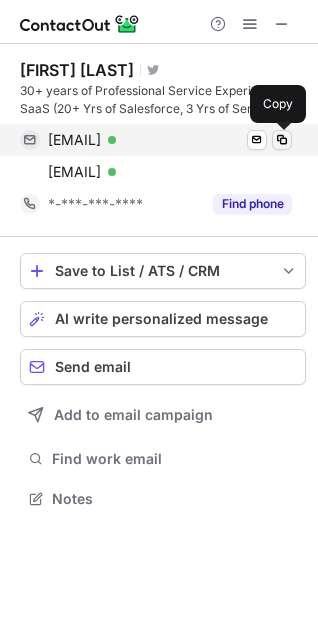 click at bounding box center [282, 140] 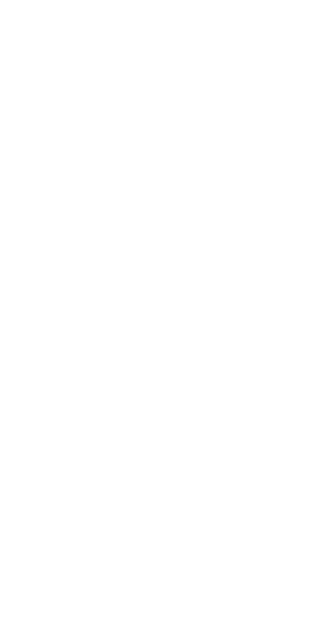 scroll, scrollTop: 0, scrollLeft: 0, axis: both 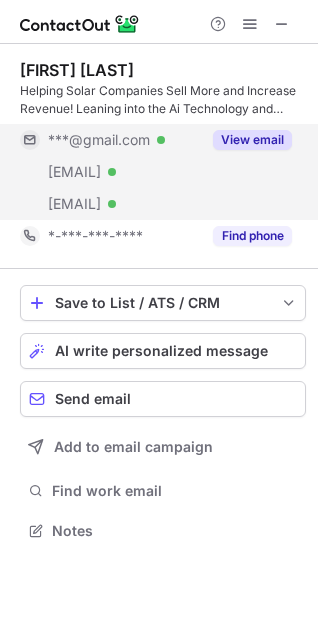 click on "View email" at bounding box center [252, 140] 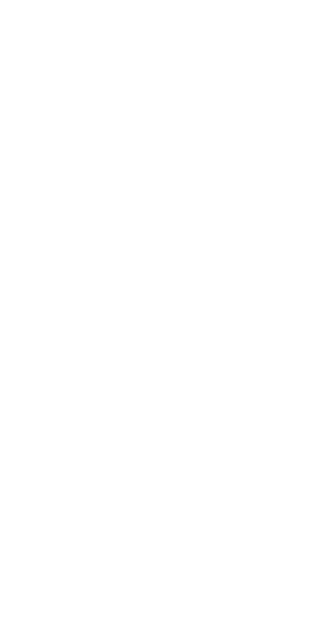 scroll, scrollTop: 0, scrollLeft: 0, axis: both 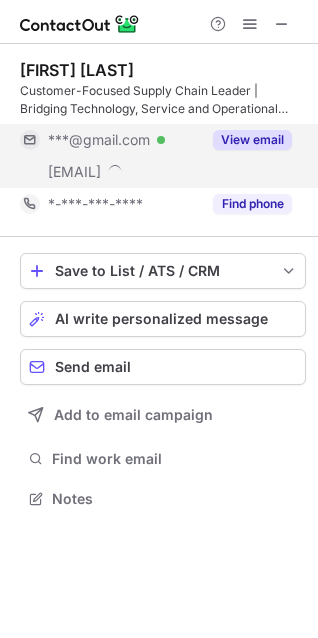 click on "View email" at bounding box center [252, 140] 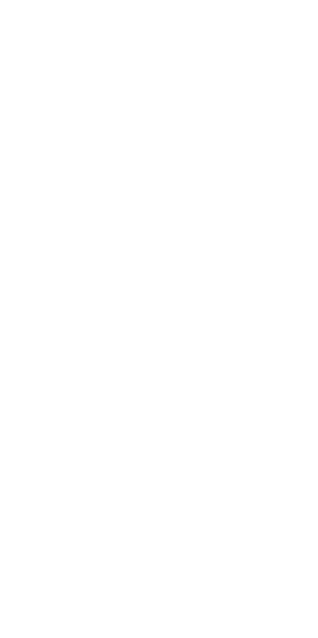 scroll, scrollTop: 0, scrollLeft: 0, axis: both 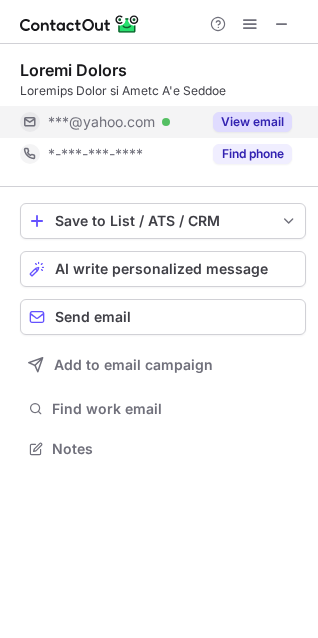 click on "View email" at bounding box center [252, 122] 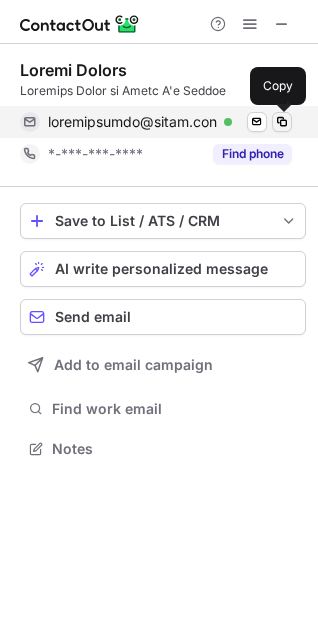 click at bounding box center [282, 122] 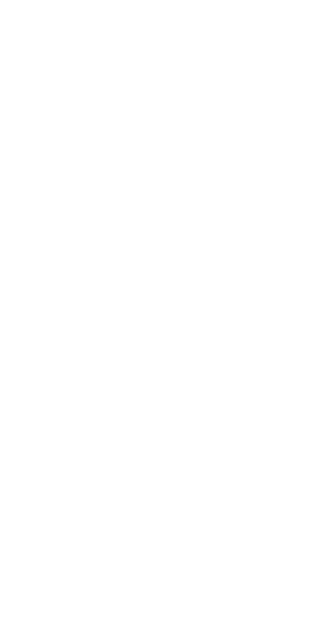 scroll, scrollTop: 0, scrollLeft: 0, axis: both 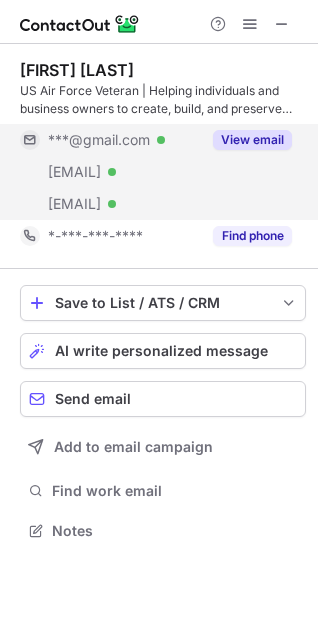 click on "View email" at bounding box center [246, 140] 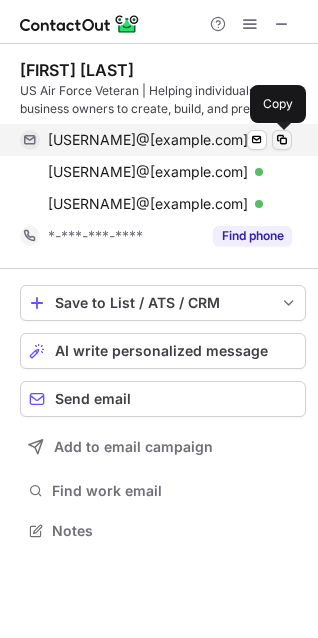 click at bounding box center (282, 140) 